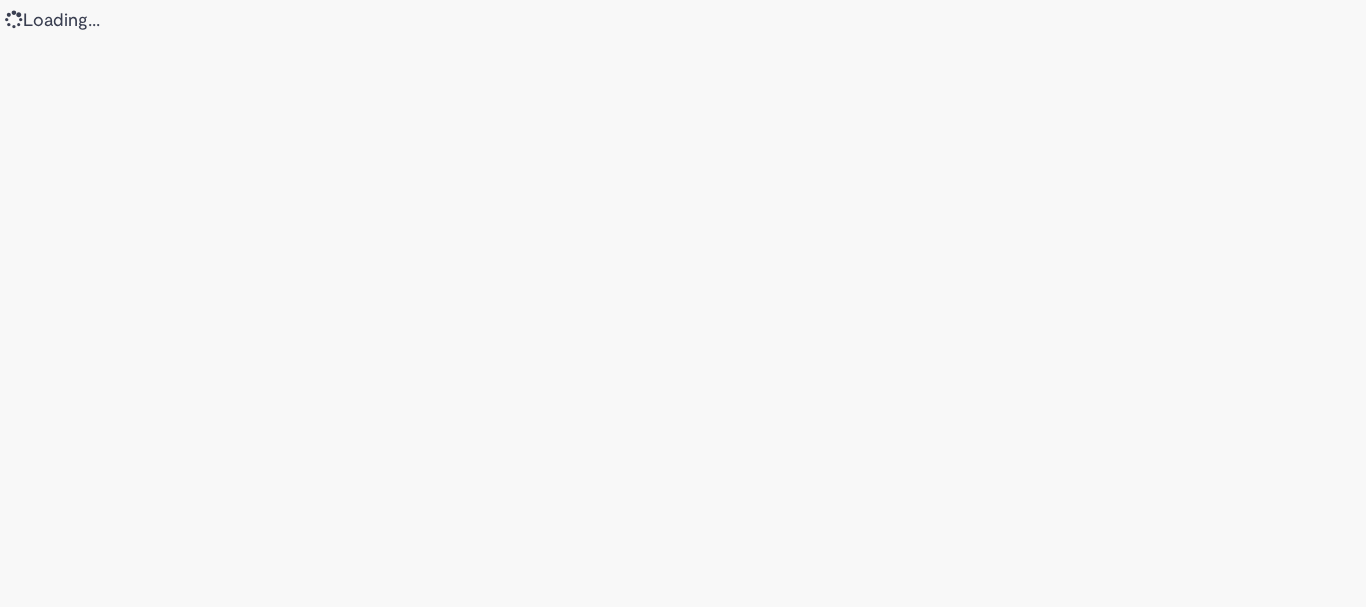 scroll, scrollTop: 0, scrollLeft: 0, axis: both 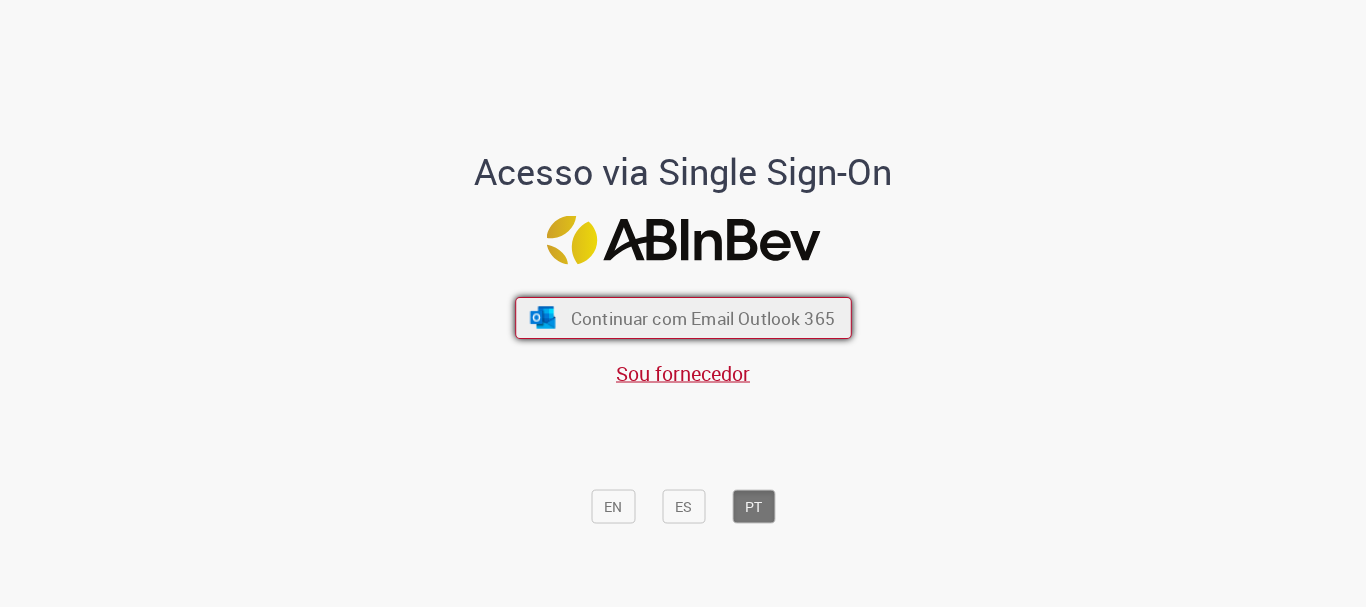 click on "Continuar com Email Outlook 365" at bounding box center [702, 318] 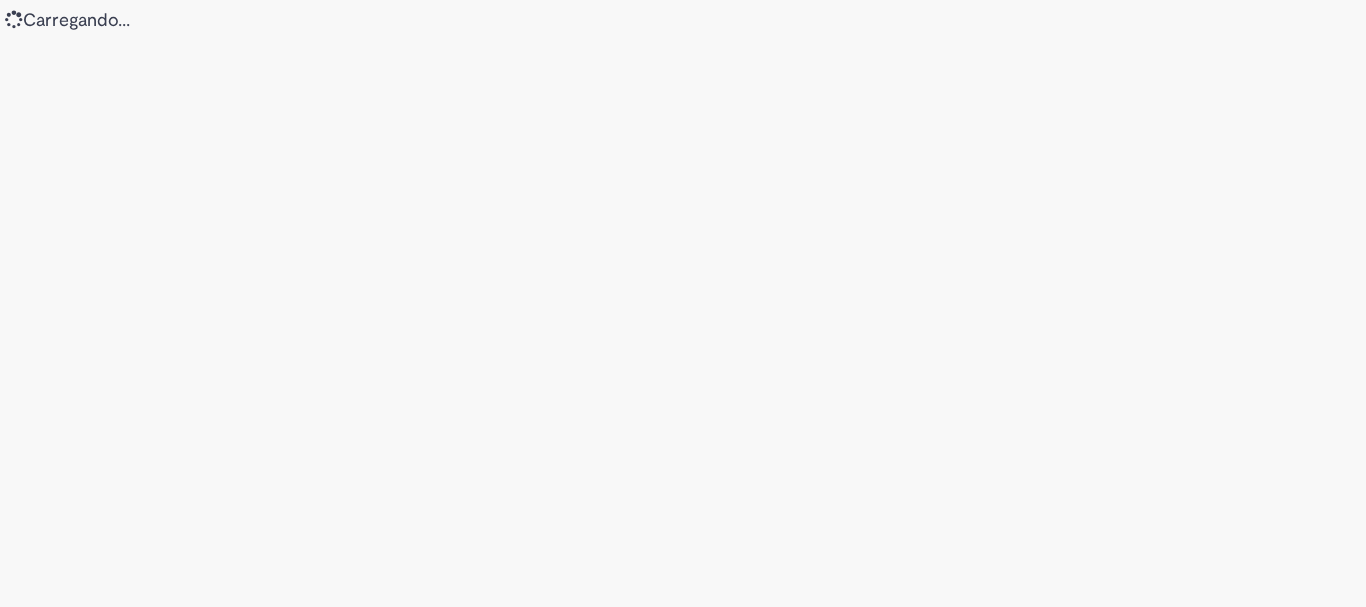scroll, scrollTop: 0, scrollLeft: 0, axis: both 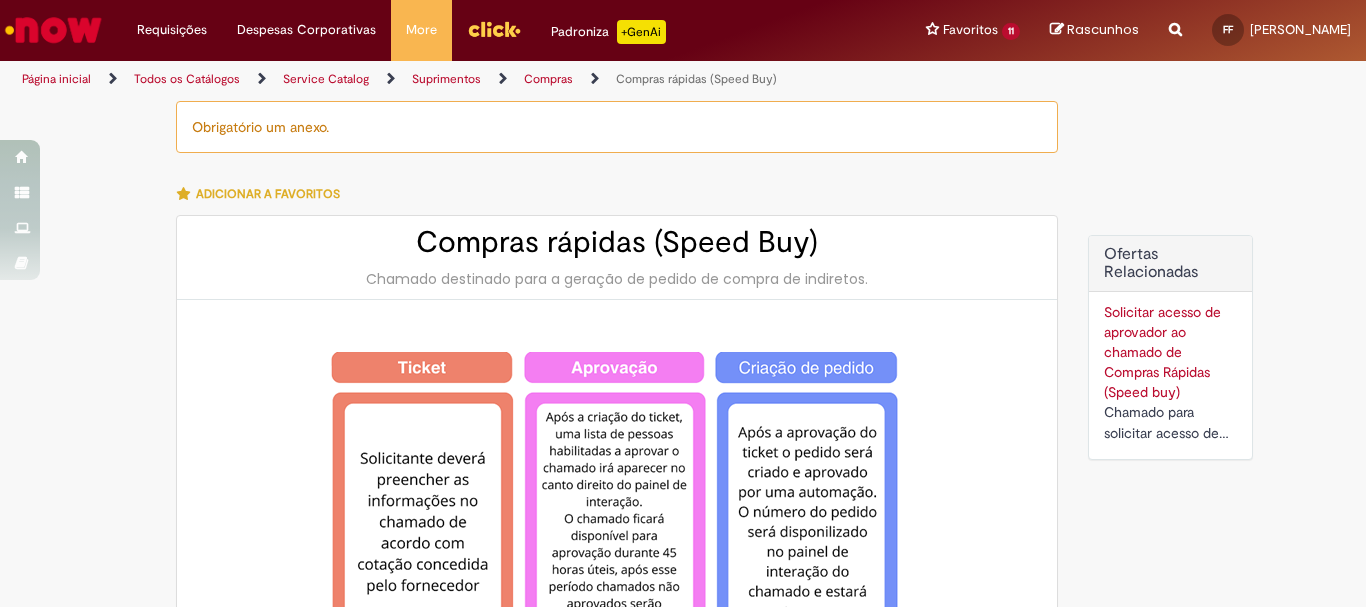 type on "********" 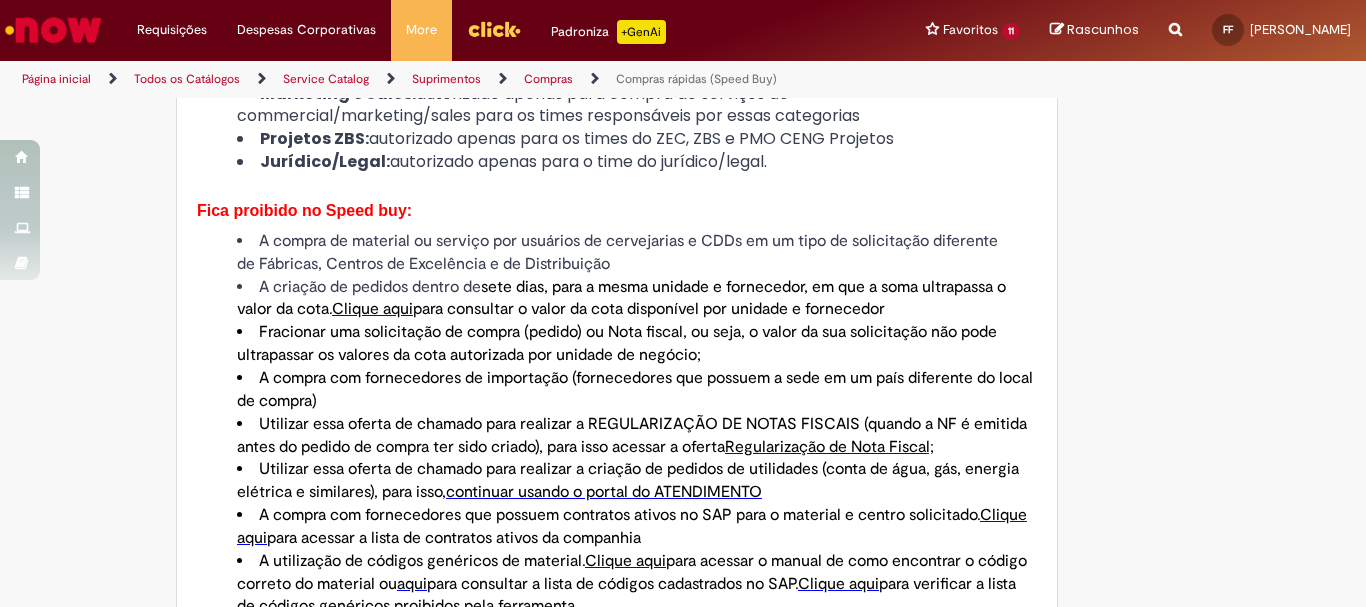 scroll, scrollTop: 1300, scrollLeft: 0, axis: vertical 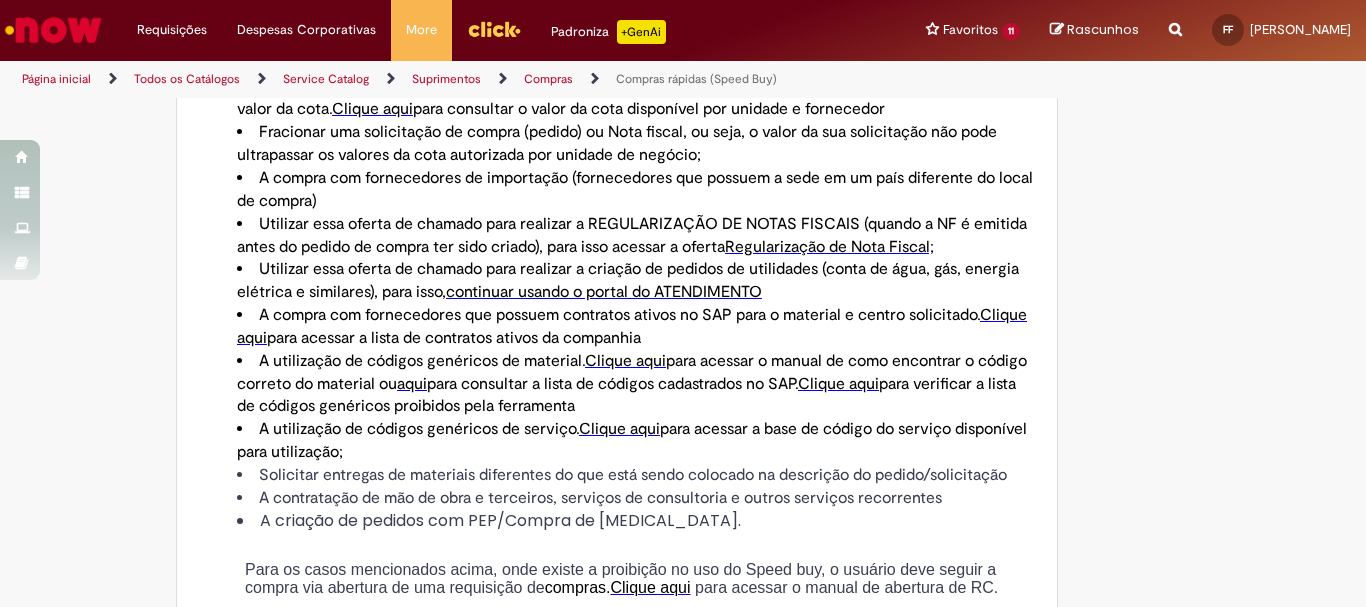 click on "Obrigatório um anexo.
Adicionar a Favoritos
Compras rápidas (Speed Buy)
Chamado destinado para a geração de pedido de compra de indiretos.
O Speed buy é a ferramenta oficial para a geração de pedidos de compra que atenda aos seguintes requisitos:
Compras de material e serviço indiretos
Compras inferiores a R$13.000 *
Compras com fornecedores nacionais
Compras de material sem contrato ativo no SAP para o centro solicitado
* Essa cota é referente ao tipo de solicitação padrão de Speed buy. Os chamados com cotas especiais podem possuir valores divergentes.
Regras de Utilização
No campo “Tipo de Solicitação” selecionar a opção correspondente a sua unidade de negócio.
Solicitação Padrão de Speed buy:
Fábricas, centros de Excelência e de Distribuição:  habilitado para todos usuários ambev
Ativos   de TI:" at bounding box center (683, 530) 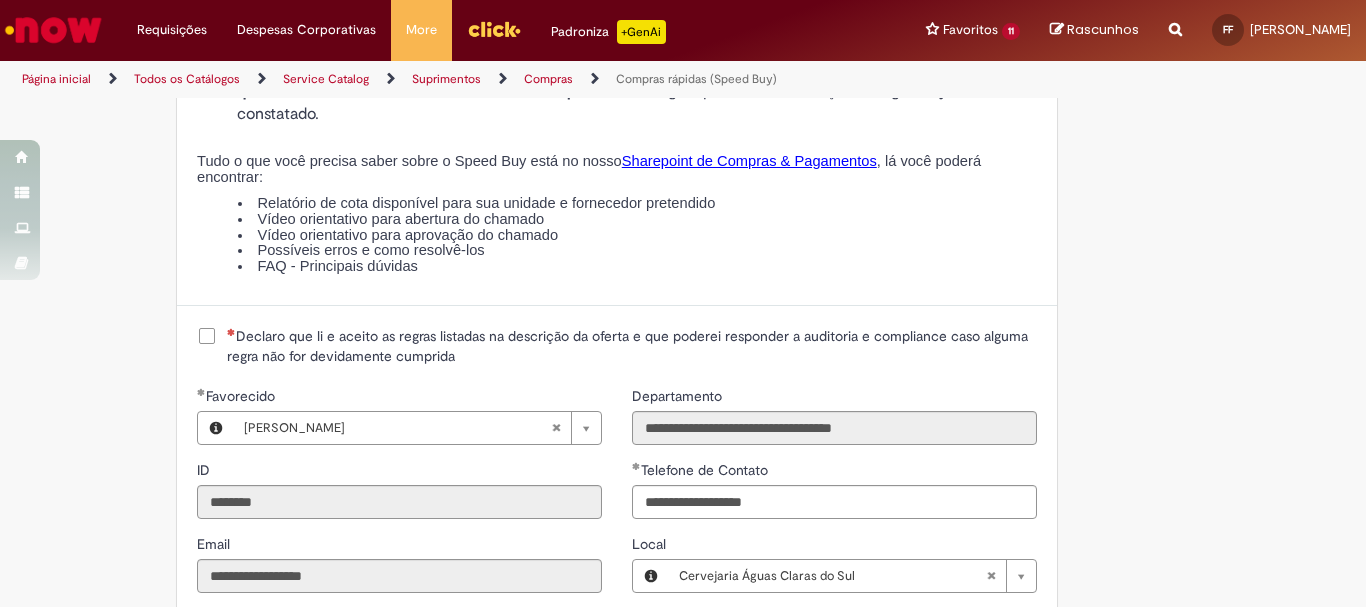 scroll, scrollTop: 2400, scrollLeft: 0, axis: vertical 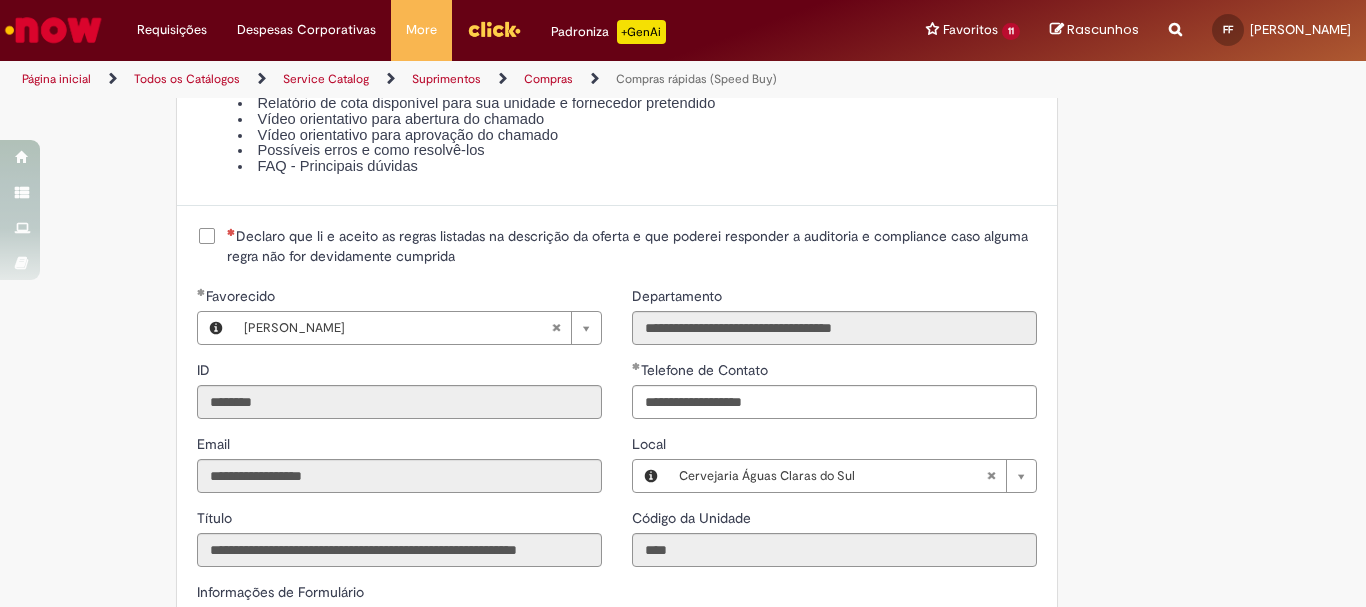 click on "Declaro que li e aceito as regras listadas na descrição da oferta e que poderei responder a auditoria e compliance caso alguma regra não for devidamente cumprida" at bounding box center [632, 246] 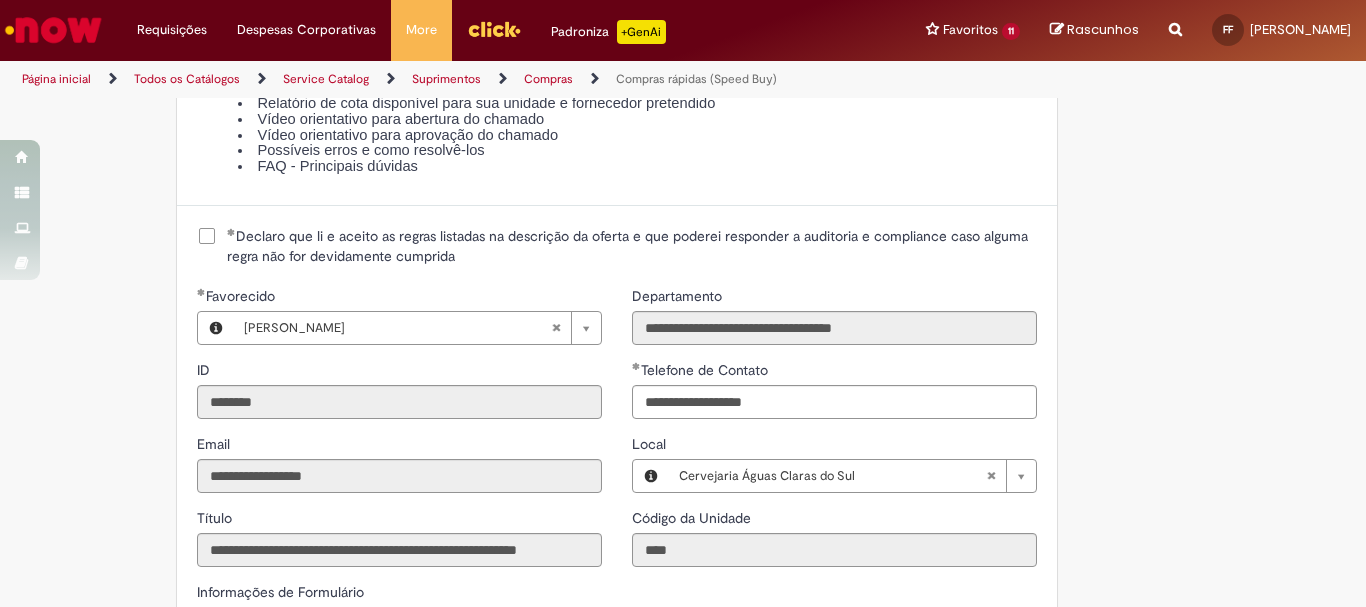 scroll, scrollTop: 2600, scrollLeft: 0, axis: vertical 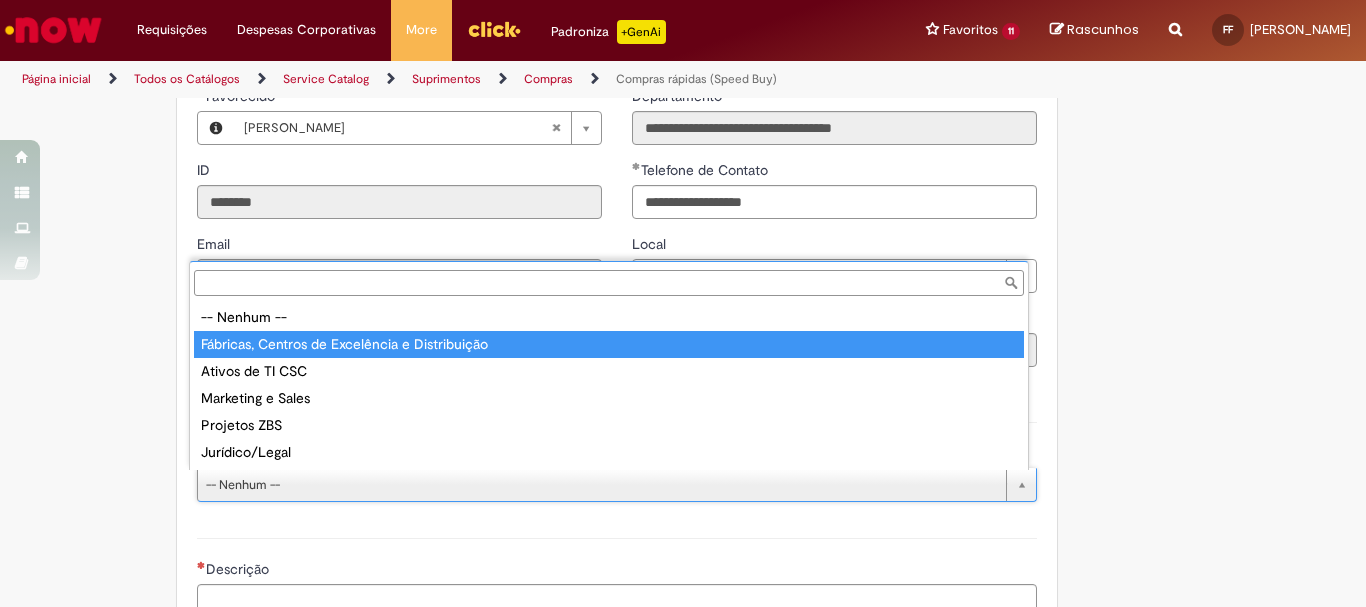 type on "**********" 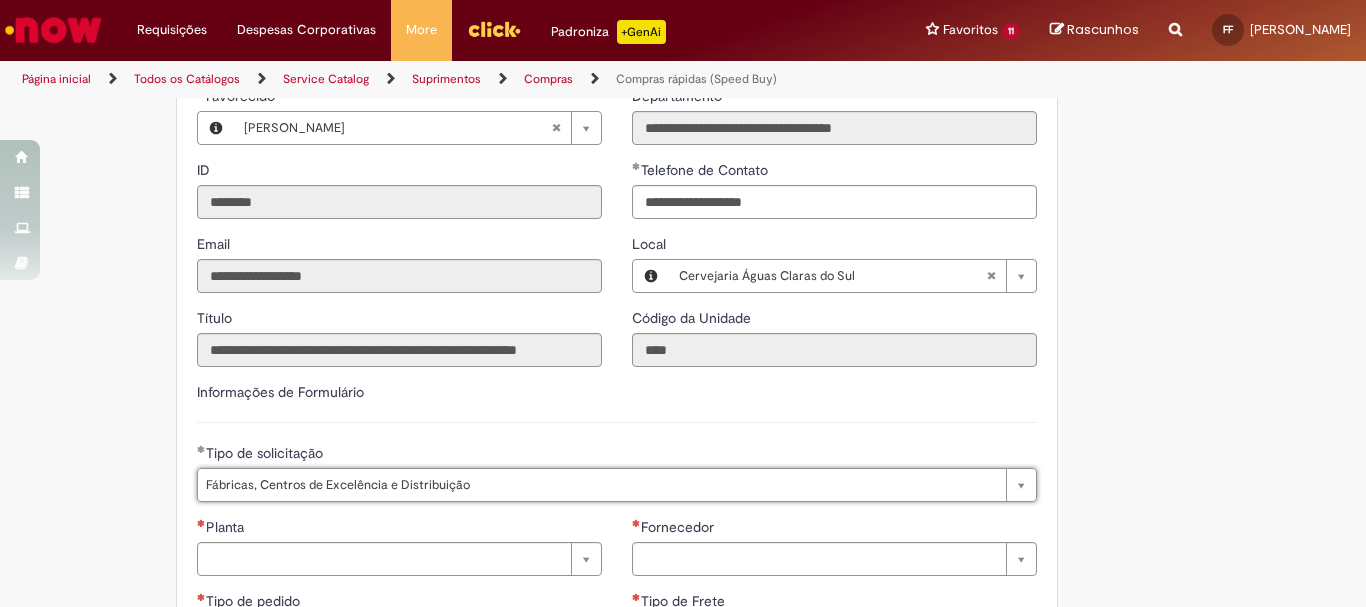 click on "Obrigatório um anexo.
Adicionar a Favoritos
Compras rápidas (Speed Buy)
Chamado destinado para a geração de pedido de compra de indiretos.
O Speed buy é a ferramenta oficial para a geração de pedidos de compra que atenda aos seguintes requisitos:
Compras de material e serviço indiretos
Compras inferiores a R$13.000 *
Compras com fornecedores nacionais
Compras de material sem contrato ativo no SAP para o centro solicitado
* Essa cota é referente ao tipo de solicitação padrão de Speed buy. Os chamados com cotas especiais podem possuir valores divergentes.
Regras de Utilização
No campo “Tipo de Solicitação” selecionar a opção correspondente a sua unidade de negócio.
Solicitação Padrão de Speed buy:
Fábricas, centros de Excelência e de Distribuição:  habilitado para todos usuários ambev
Ativos   de TI:" at bounding box center [683, -544] 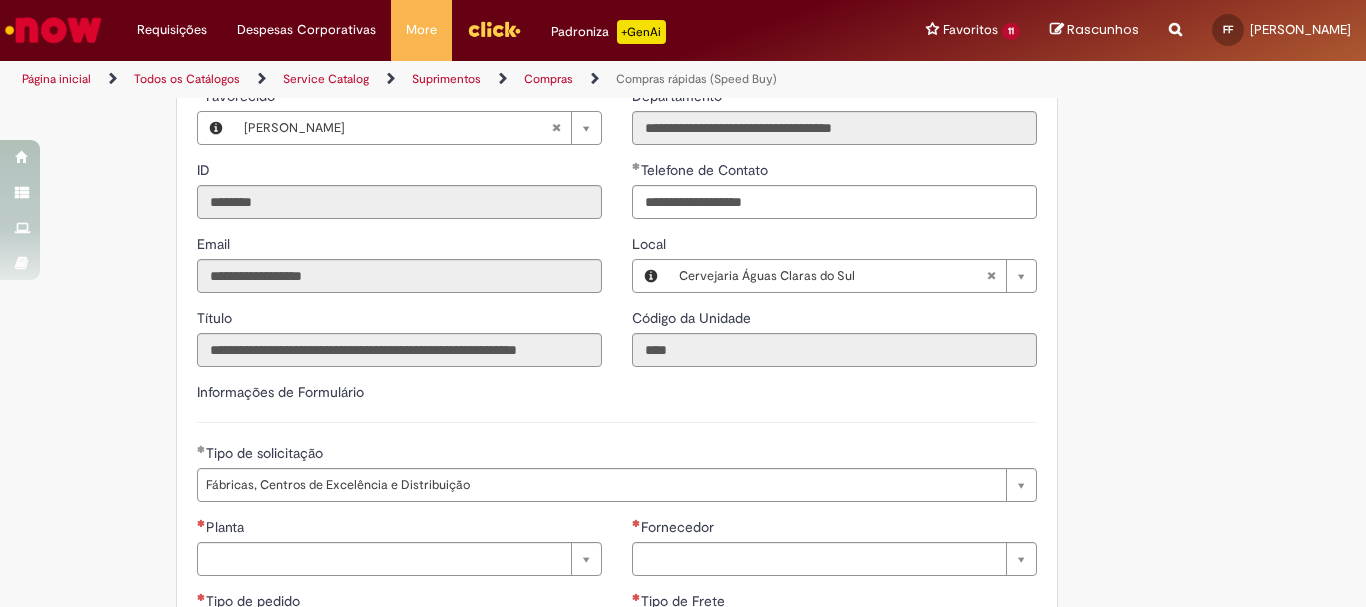 scroll, scrollTop: 2800, scrollLeft: 0, axis: vertical 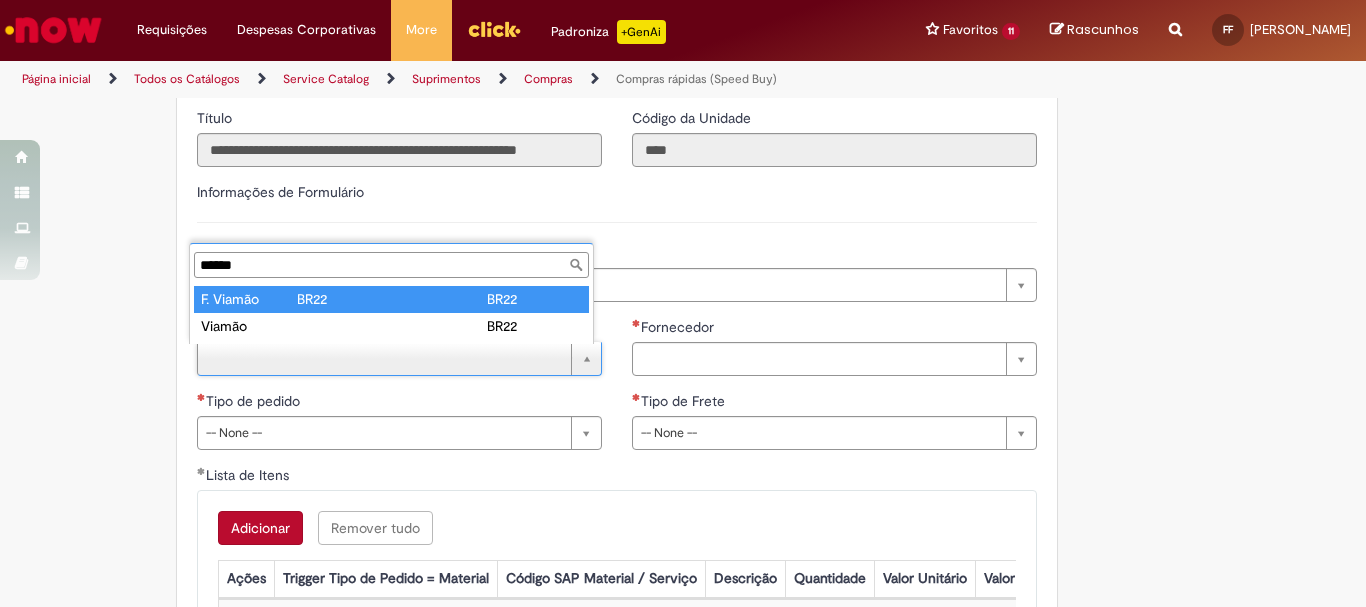 type on "******" 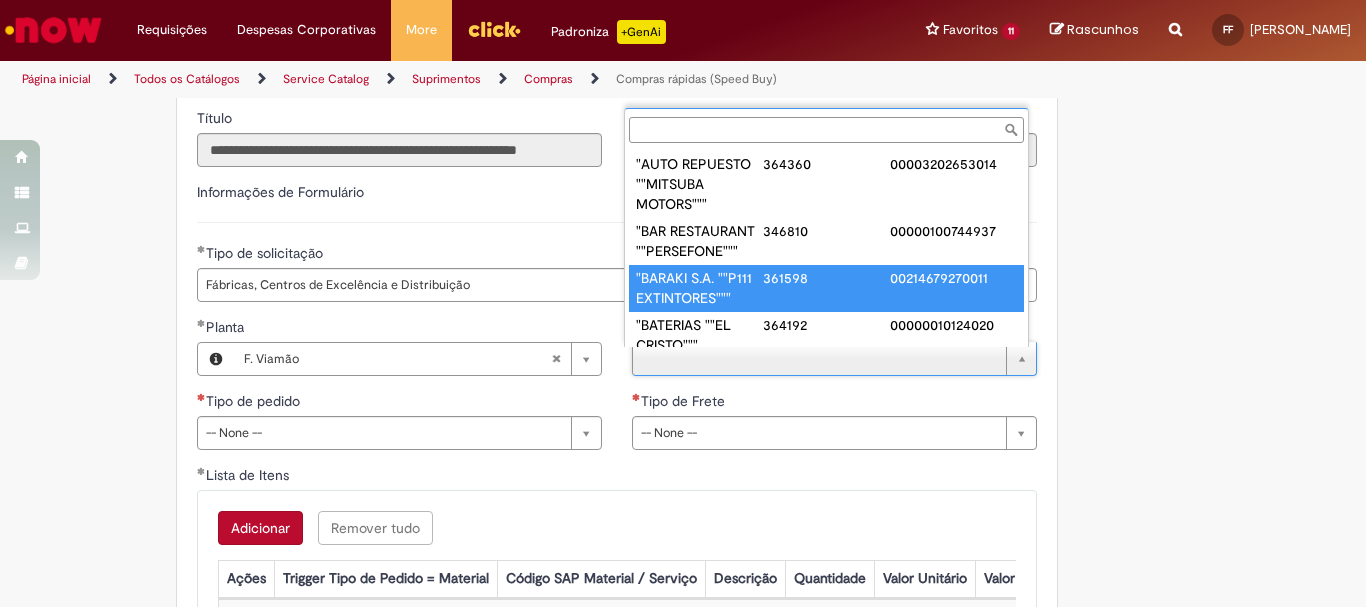 scroll, scrollTop: 0, scrollLeft: 0, axis: both 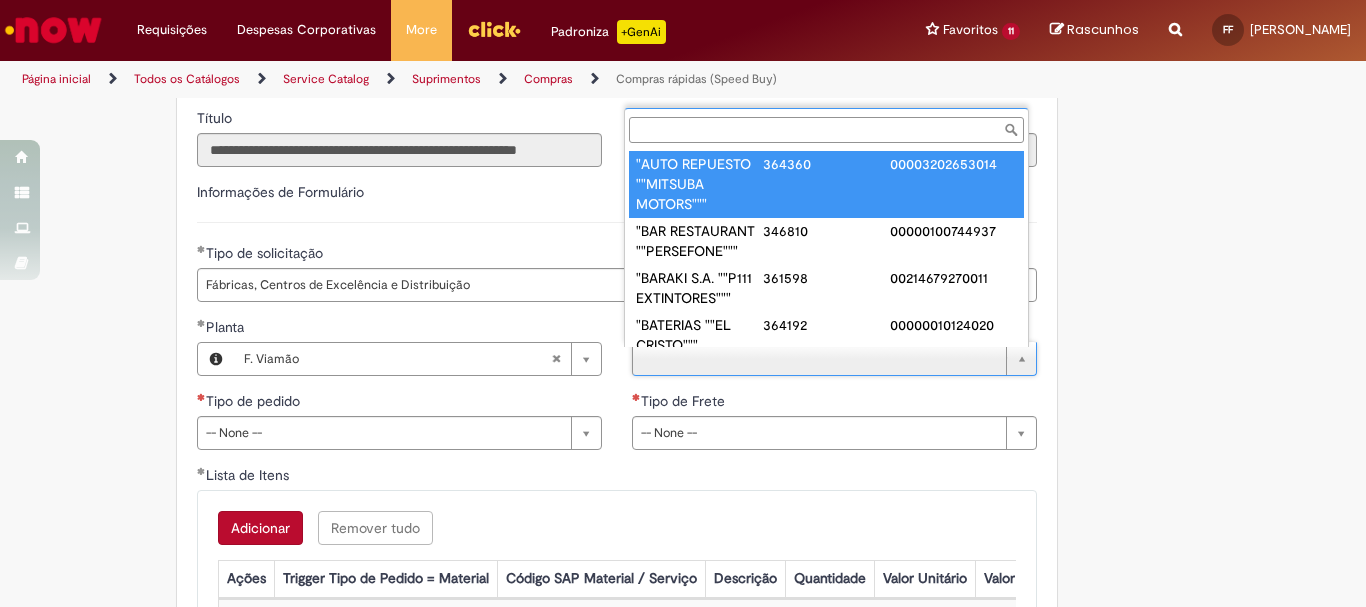 paste on "**********" 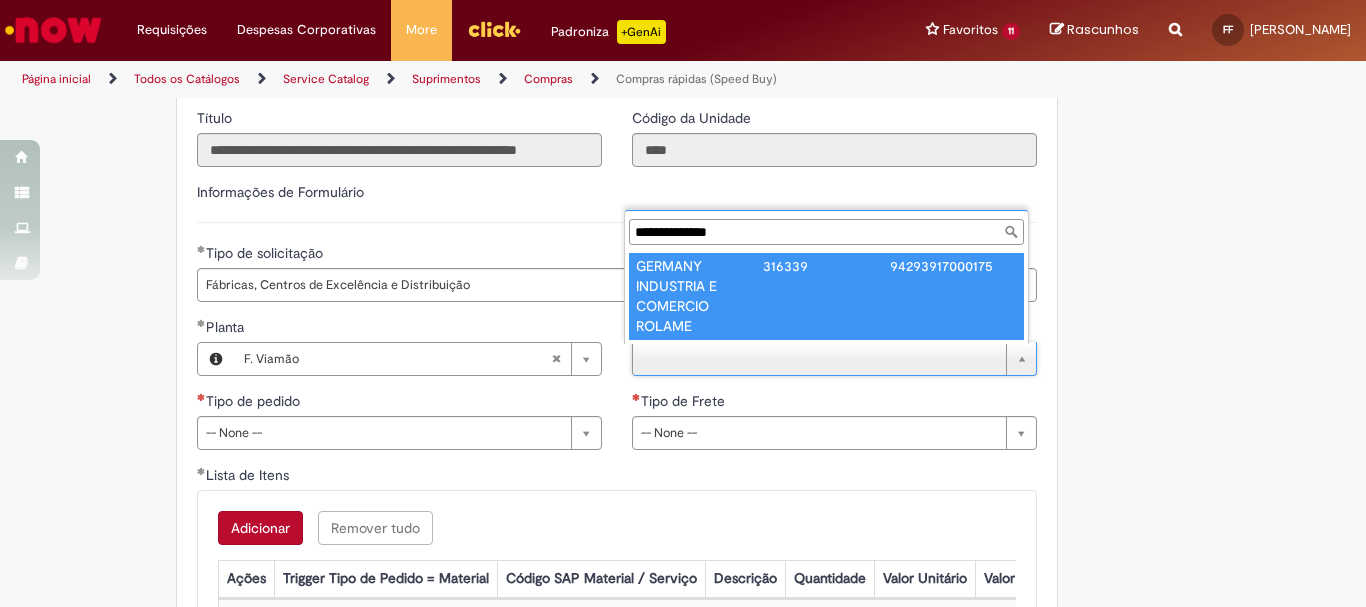 type on "**********" 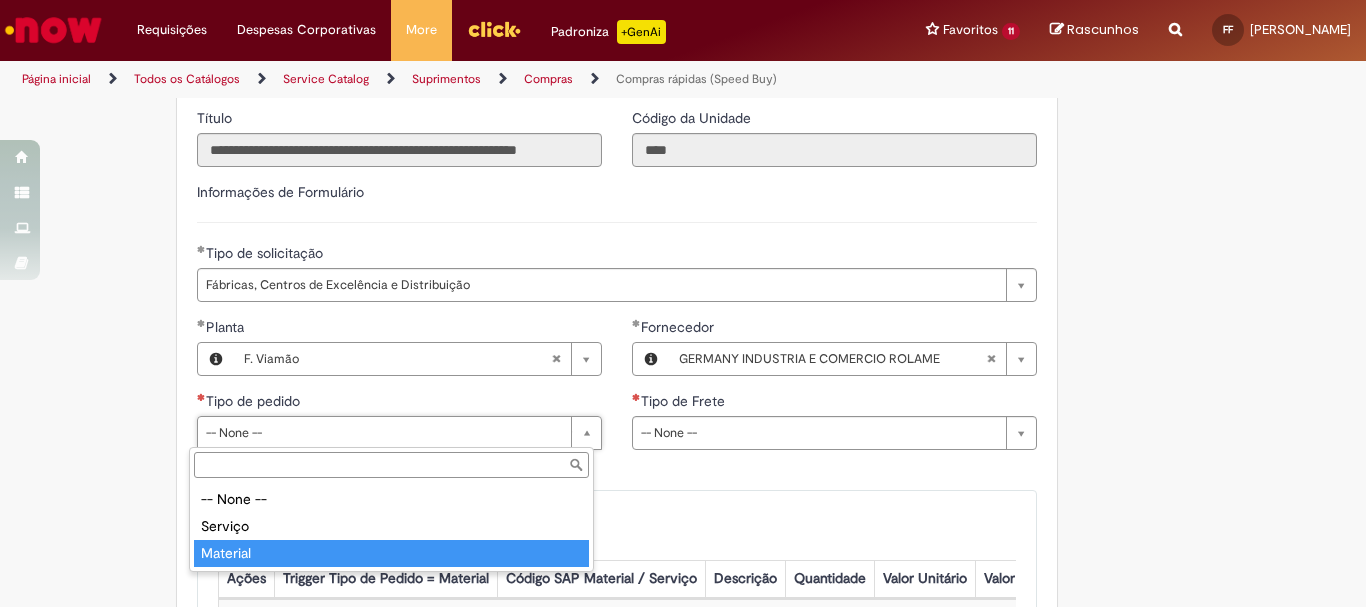 type on "********" 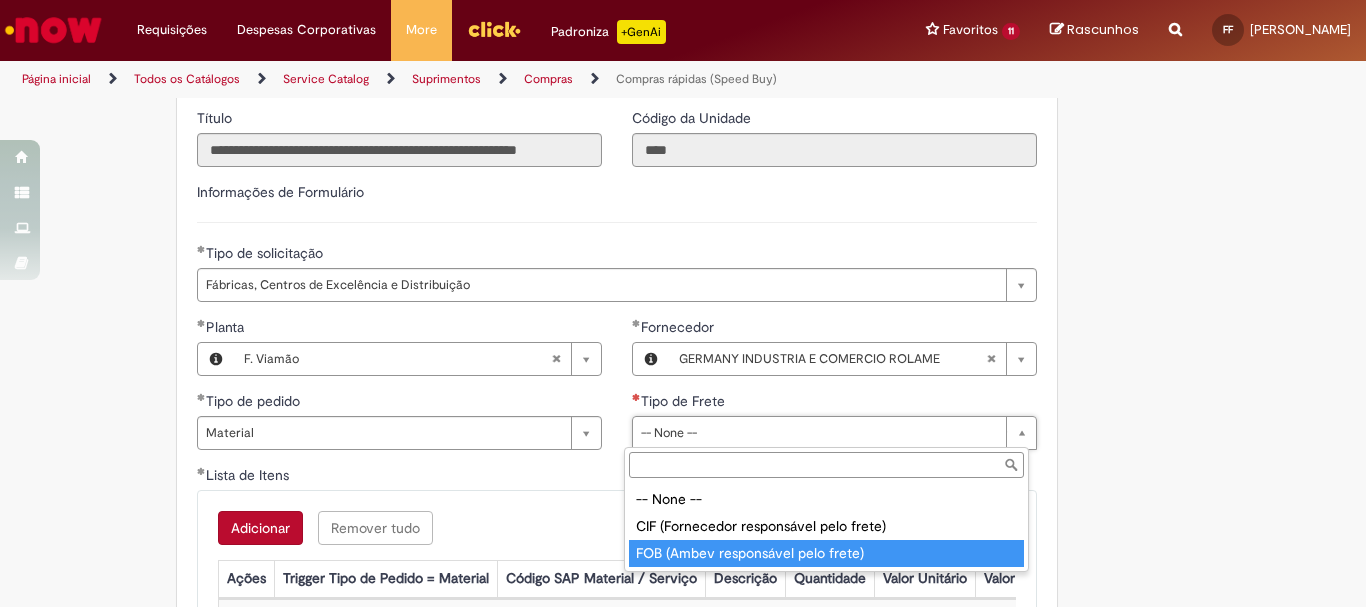 type on "**********" 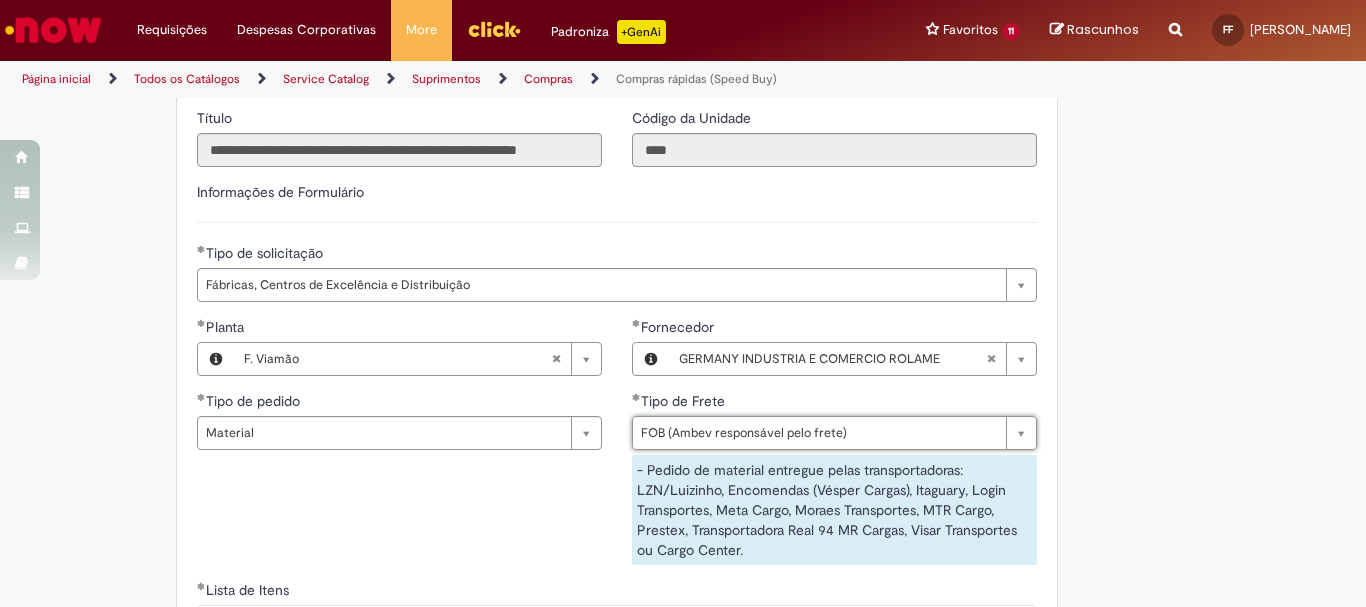 scroll, scrollTop: 3100, scrollLeft: 0, axis: vertical 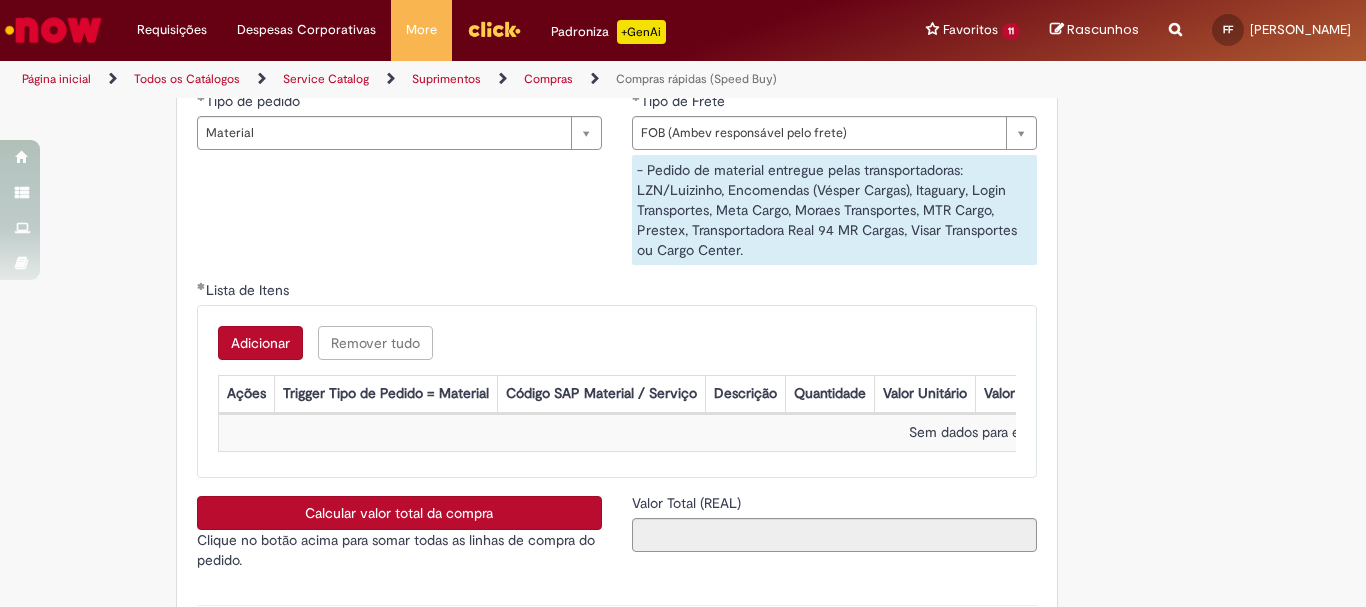 click on "Obrigatório um anexo.
Adicionar a Favoritos
Compras rápidas (Speed Buy)
Chamado destinado para a geração de pedido de compra de indiretos.
O Speed buy é a ferramenta oficial para a geração de pedidos de compra que atenda aos seguintes requisitos:
Compras de material e serviço indiretos
Compras inferiores a R$13.000 *
Compras com fornecedores nacionais
Compras de material sem contrato ativo no SAP para o centro solicitado
* Essa cota é referente ao tipo de solicitação padrão de Speed buy. Os chamados com cotas especiais podem possuir valores divergentes.
Regras de Utilização
No campo “Tipo de Solicitação” selecionar a opção correspondente a sua unidade de negócio.
Solicitação Padrão de Speed buy:
Fábricas, centros de Excelência e de Distribuição:  habilitado para todos usuários ambev
Ativos   de TI:" at bounding box center (683, -987) 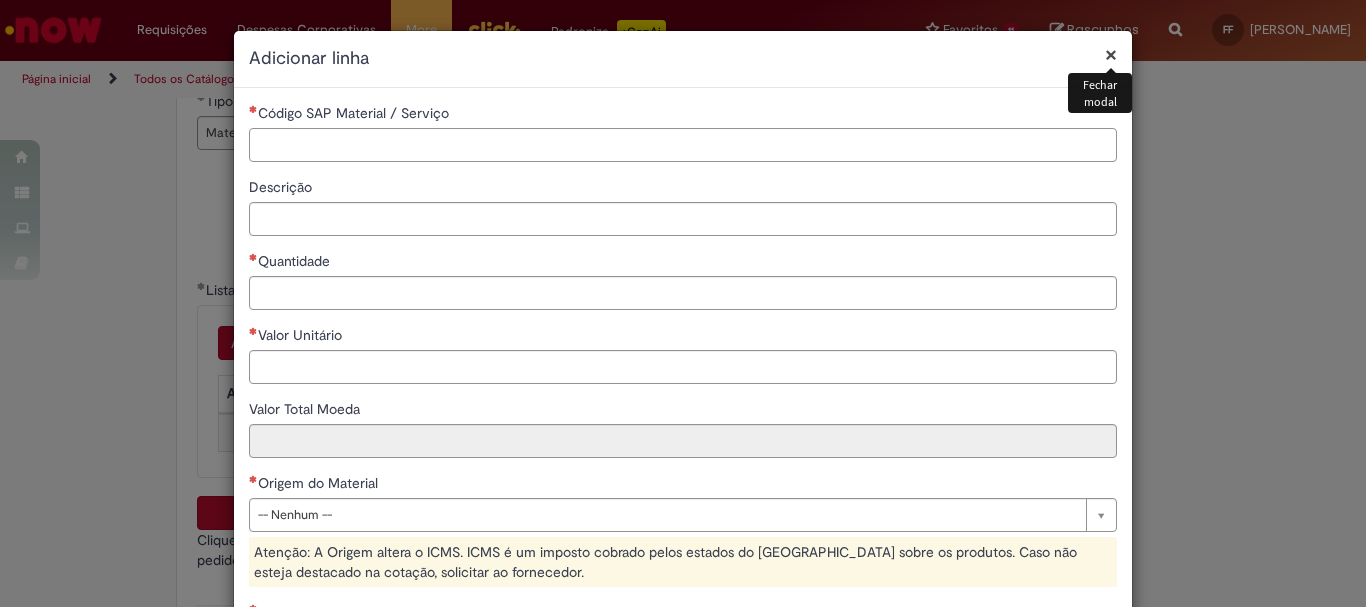 click on "Código SAP Material / Serviço" at bounding box center [683, 145] 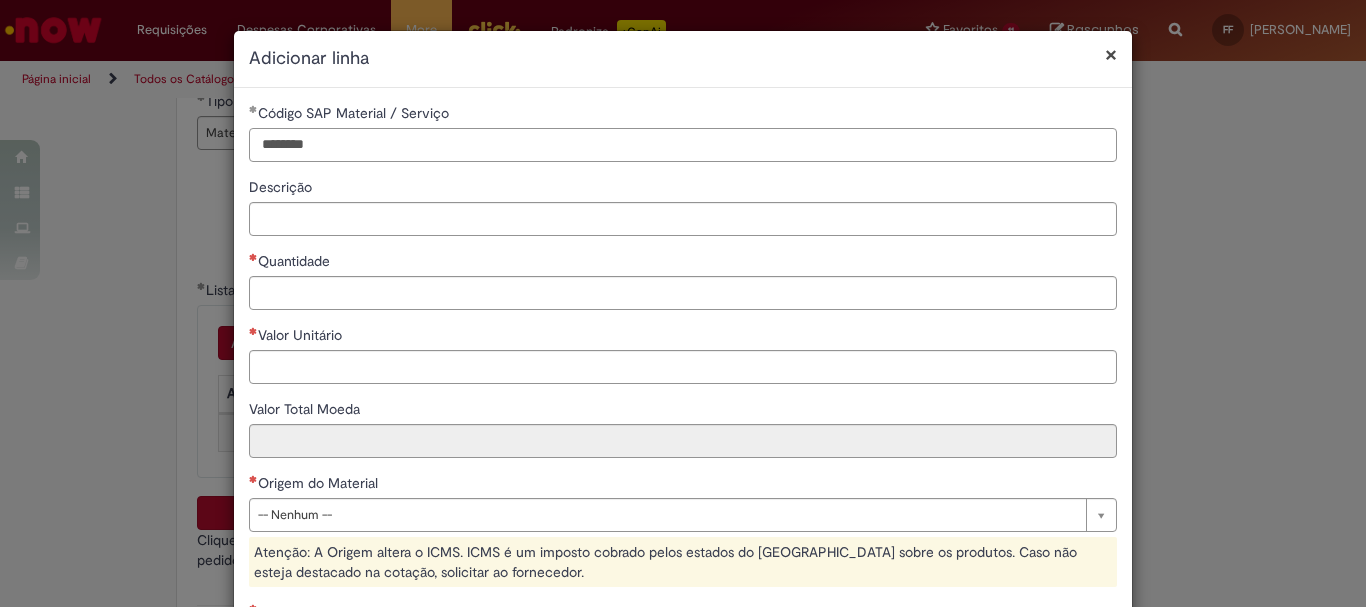 type on "********" 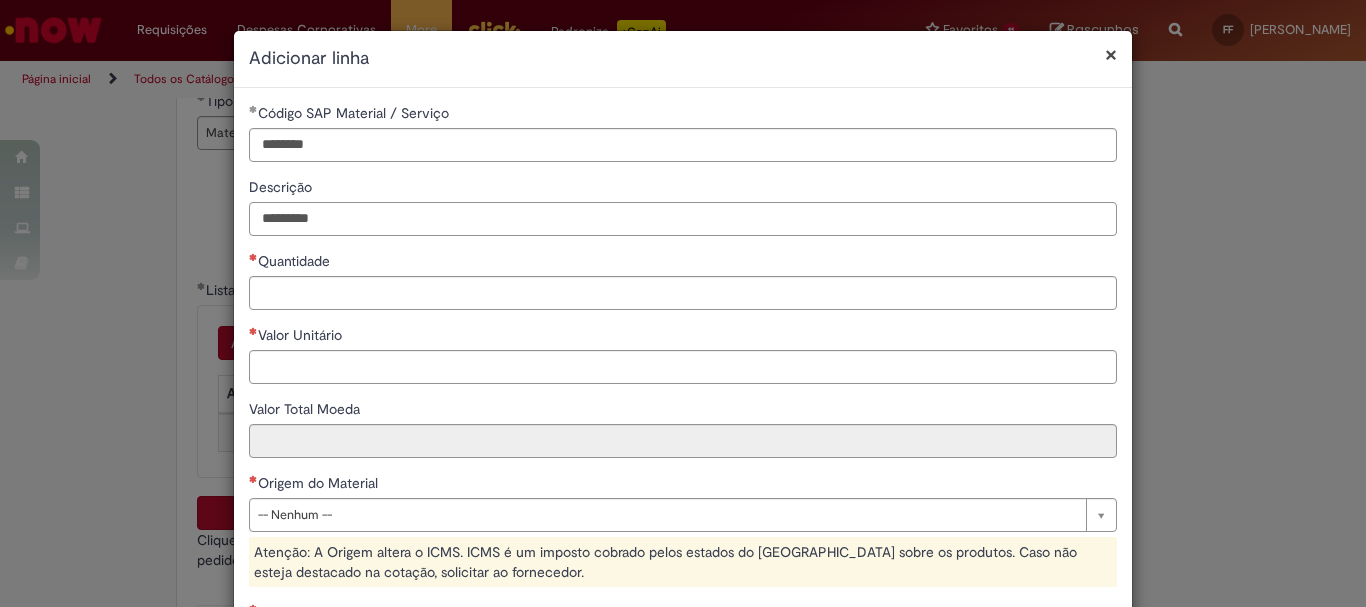 type on "*********" 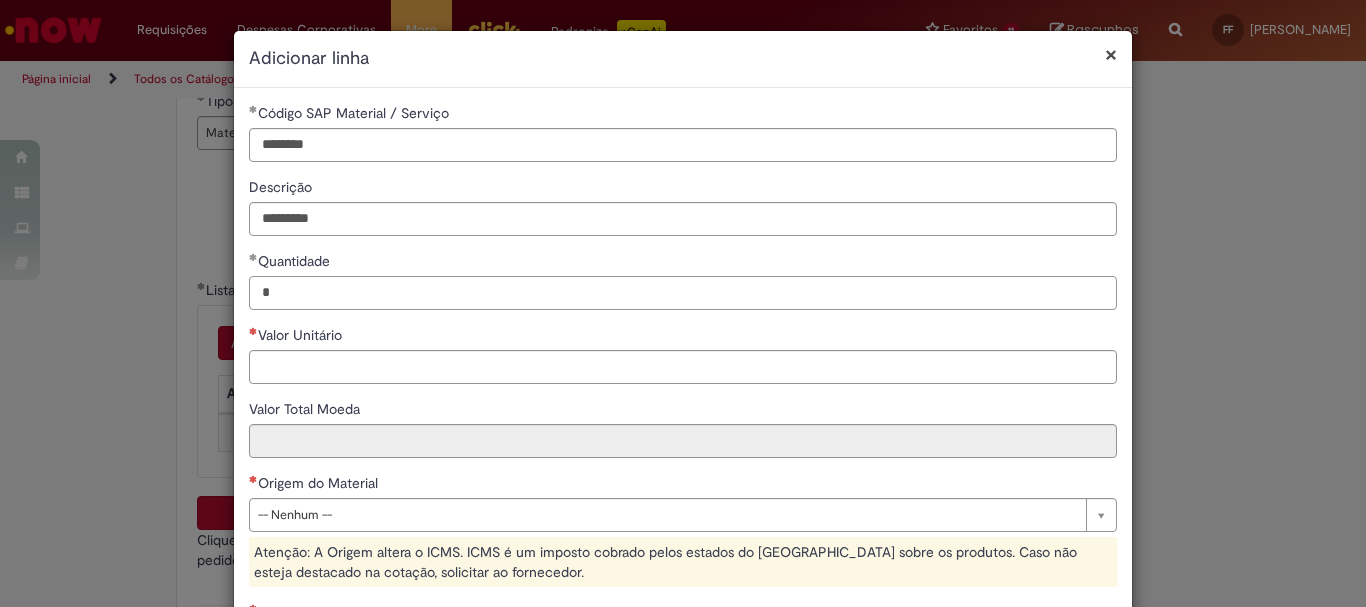 type on "*" 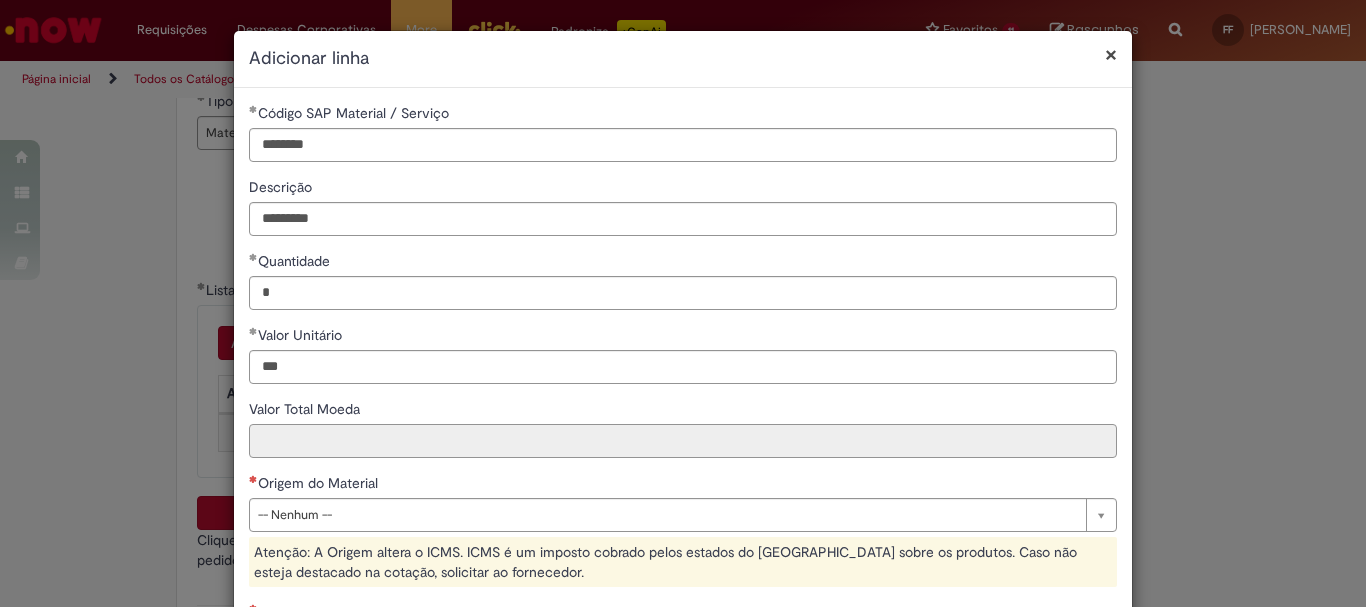 type on "******" 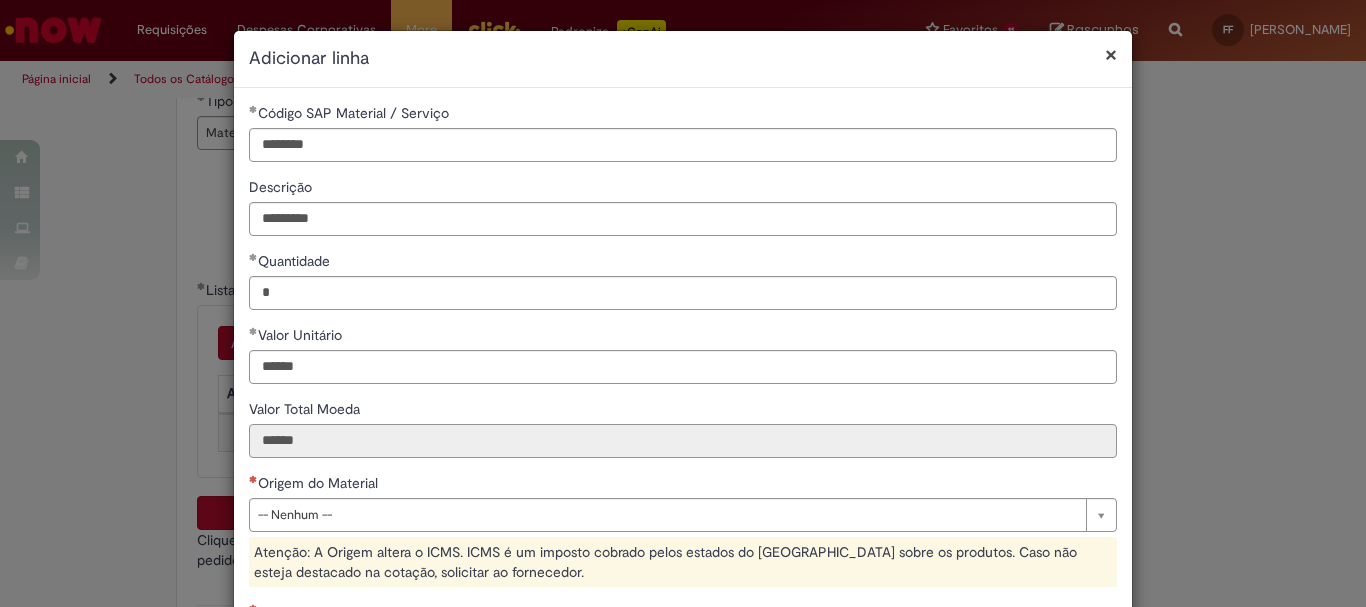 scroll, scrollTop: 200, scrollLeft: 0, axis: vertical 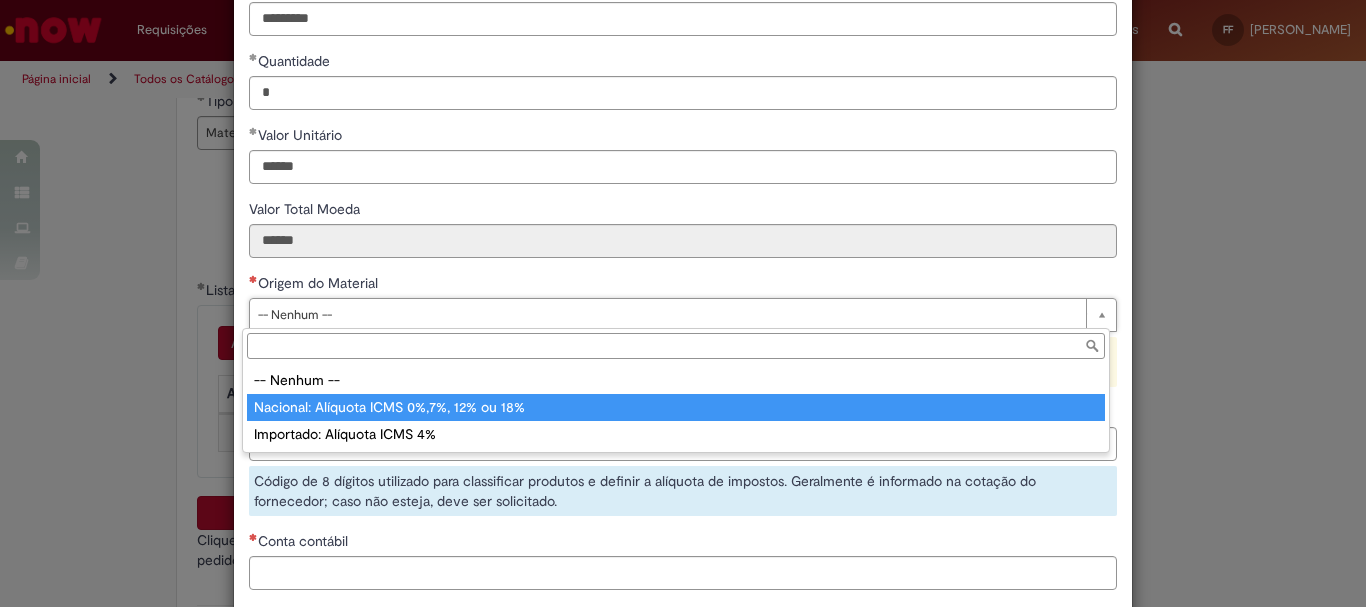 type on "**********" 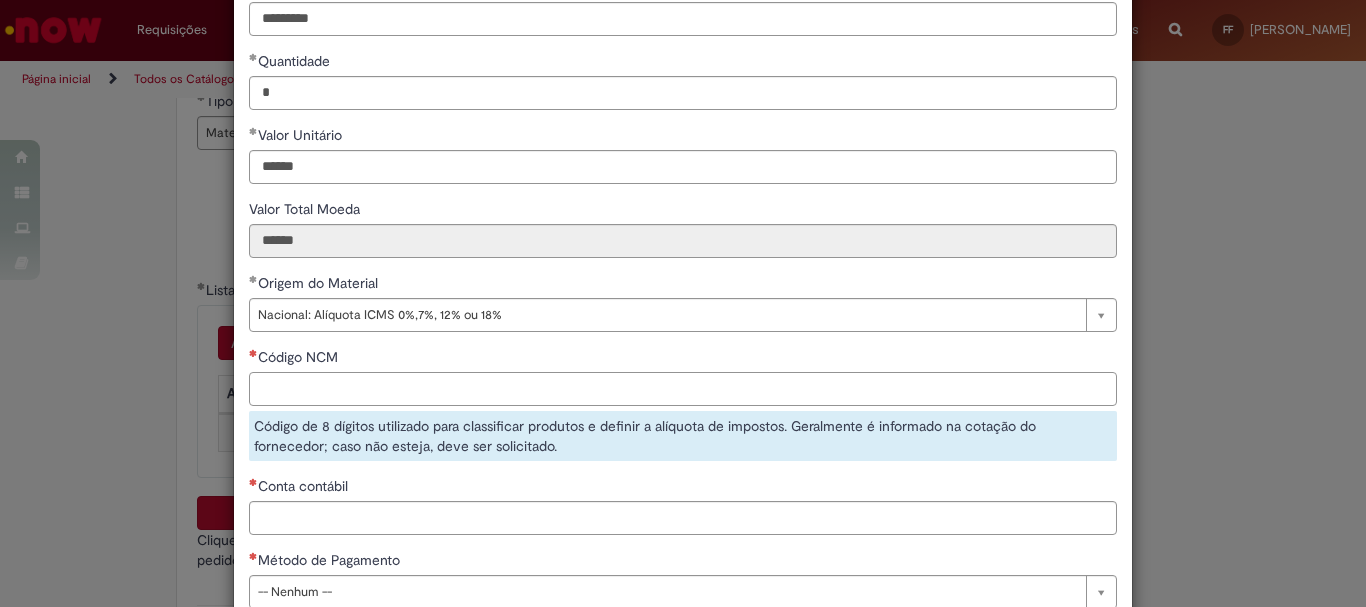 click on "Código NCM" at bounding box center (683, 389) 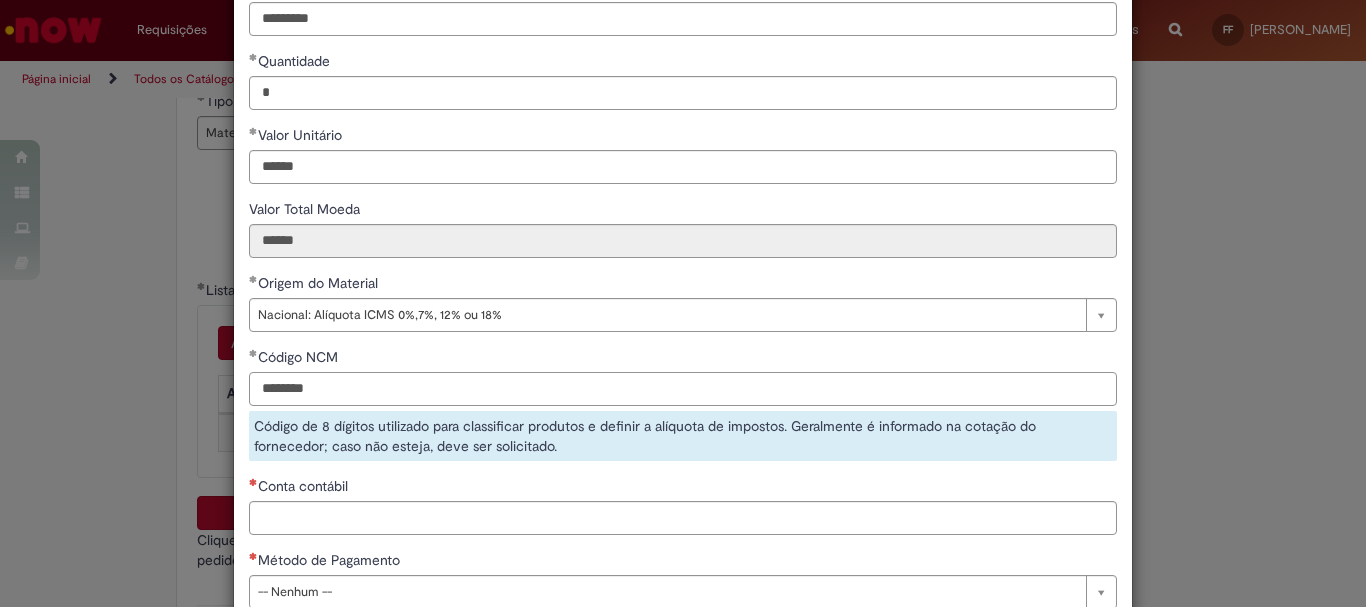 type on "********" 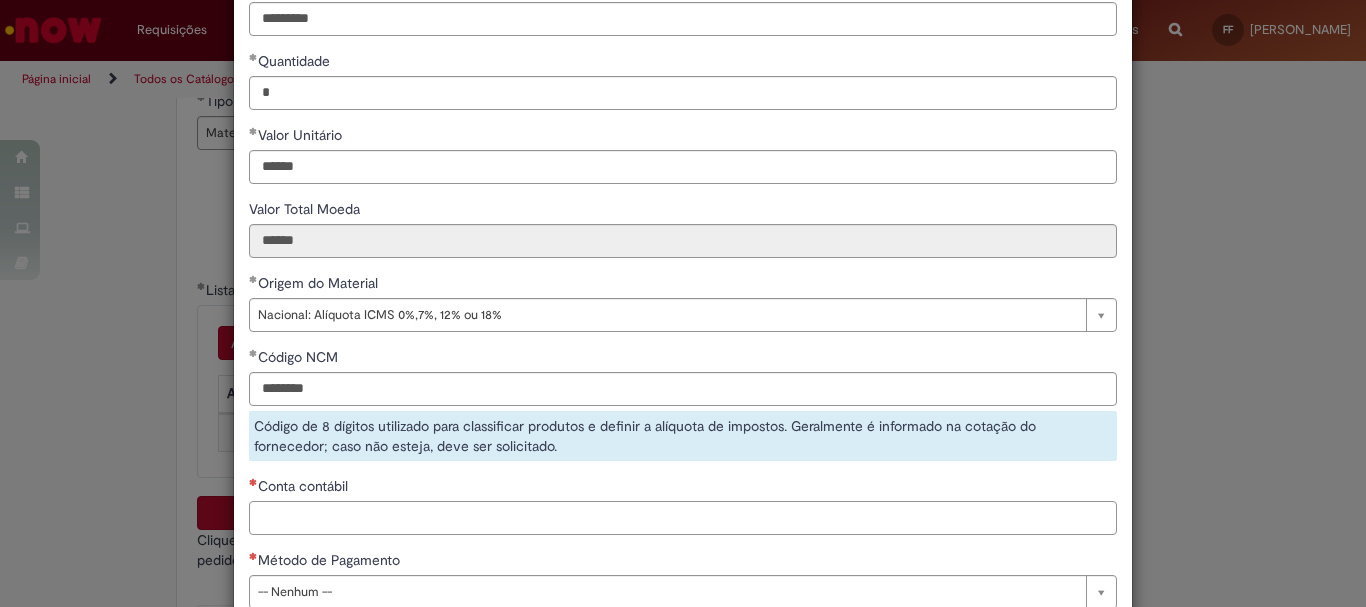 click on "**********" at bounding box center (683, 263) 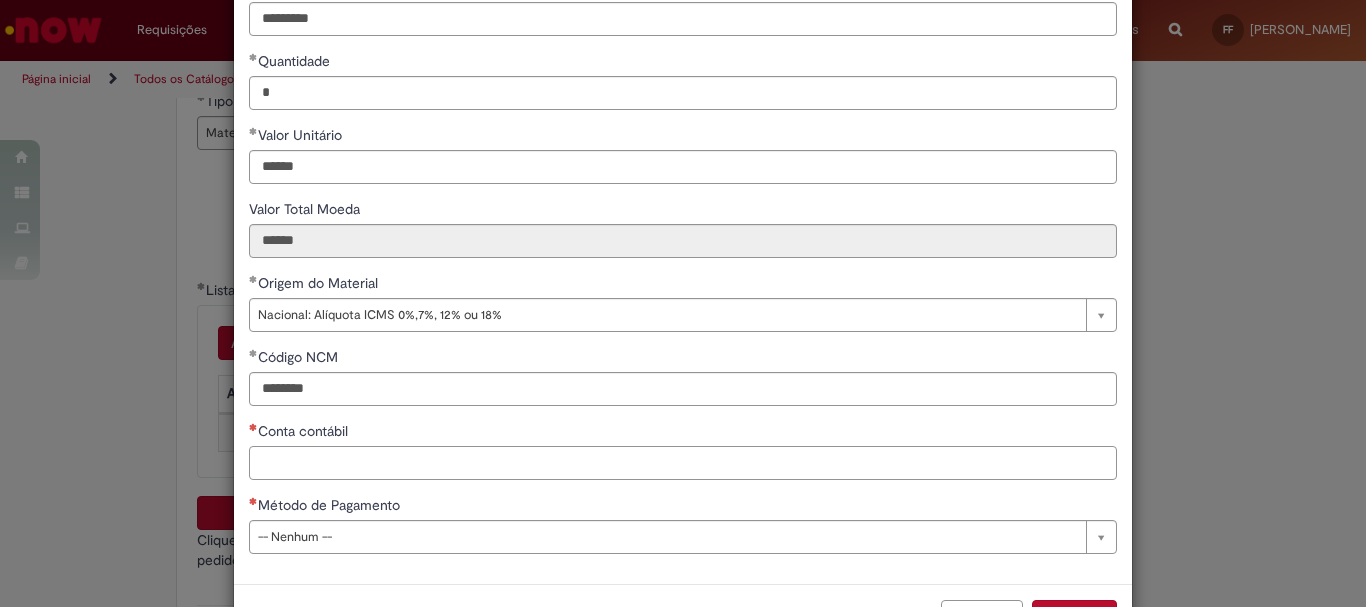 click on "Conta contábil" at bounding box center [683, 463] 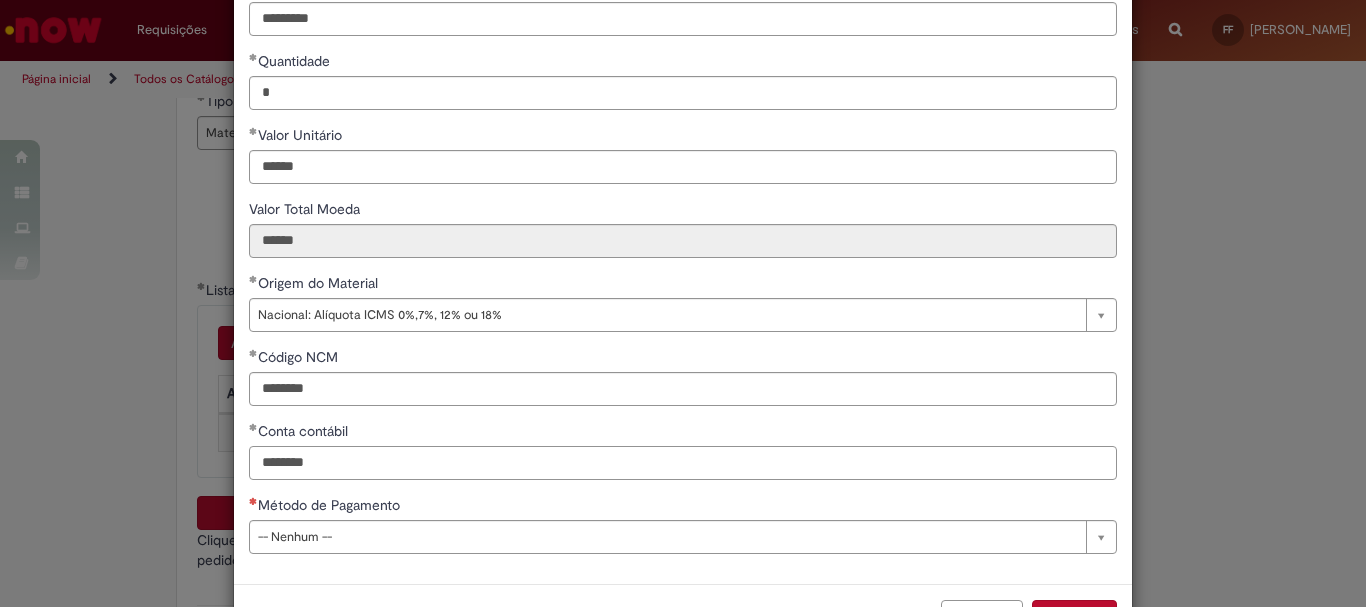 type on "********" 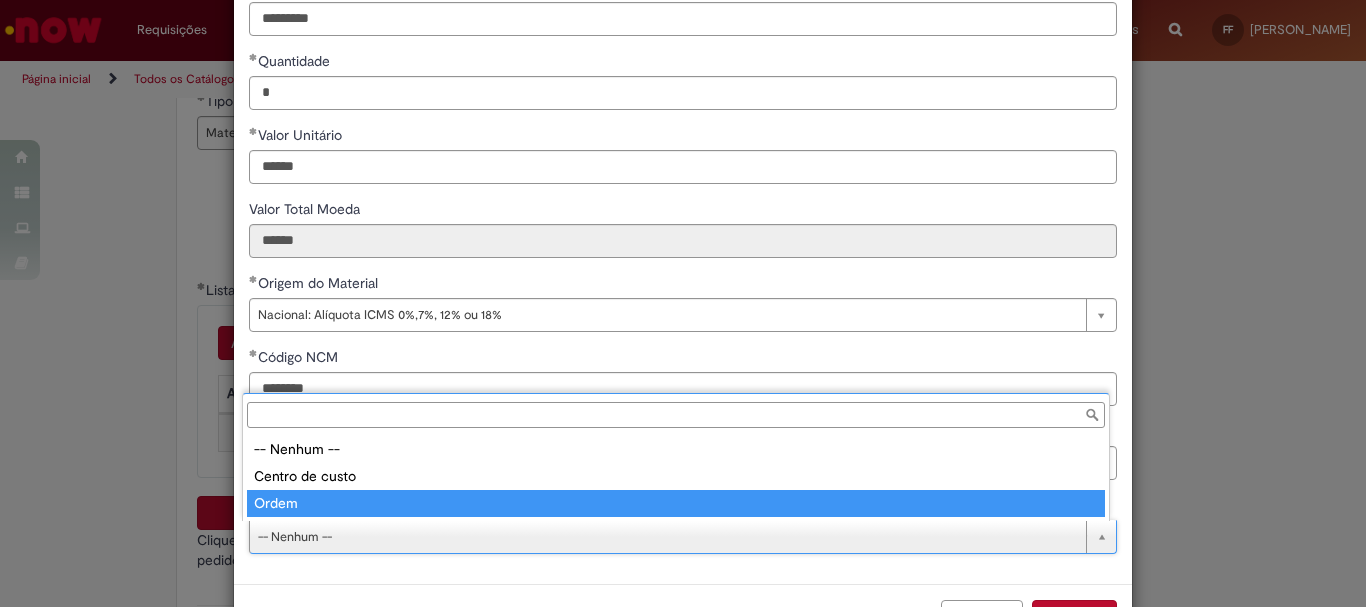 type on "*****" 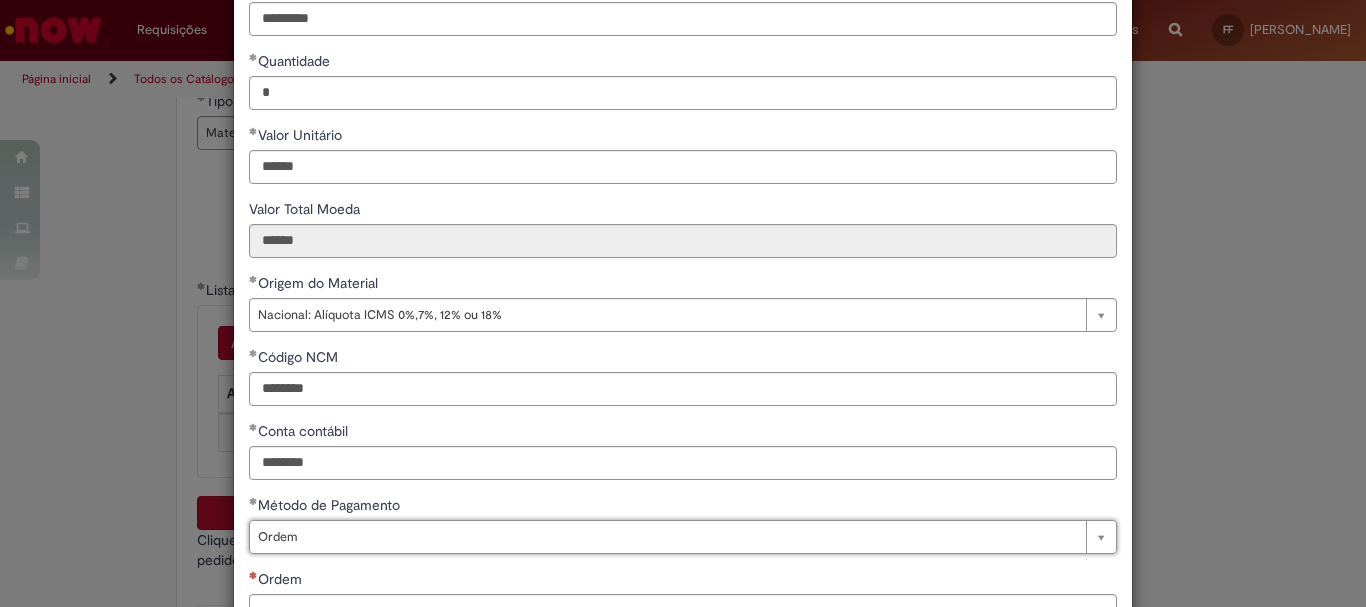 scroll, scrollTop: 347, scrollLeft: 0, axis: vertical 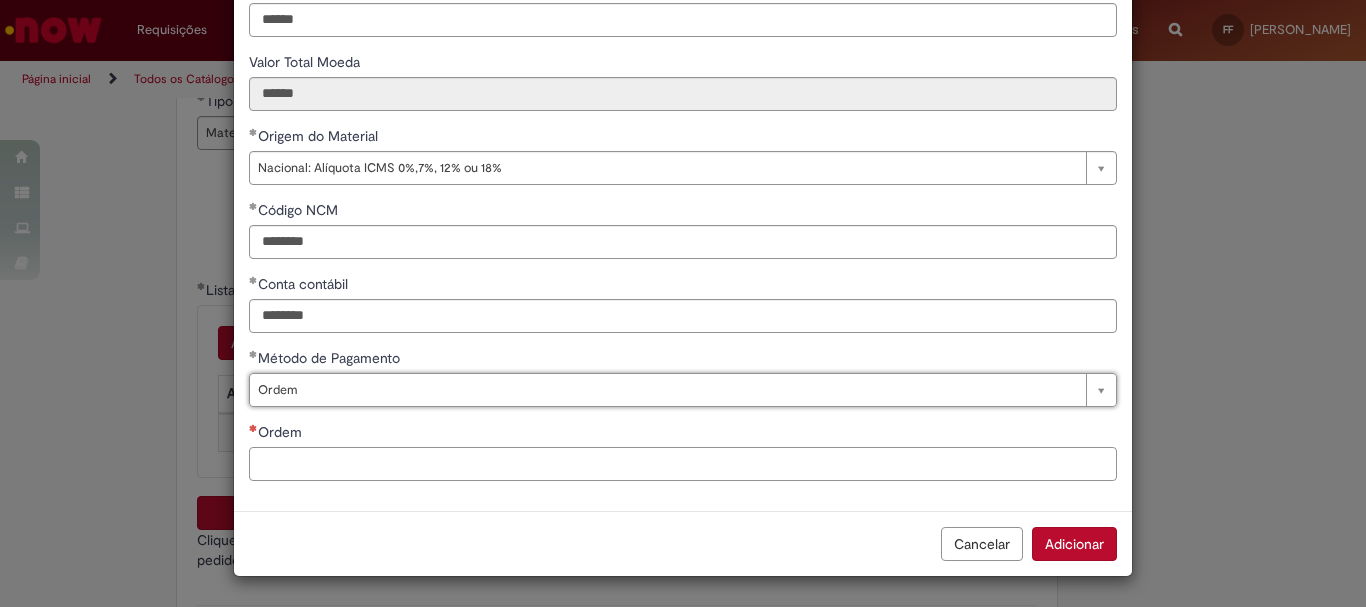 click on "Ordem" at bounding box center (683, 464) 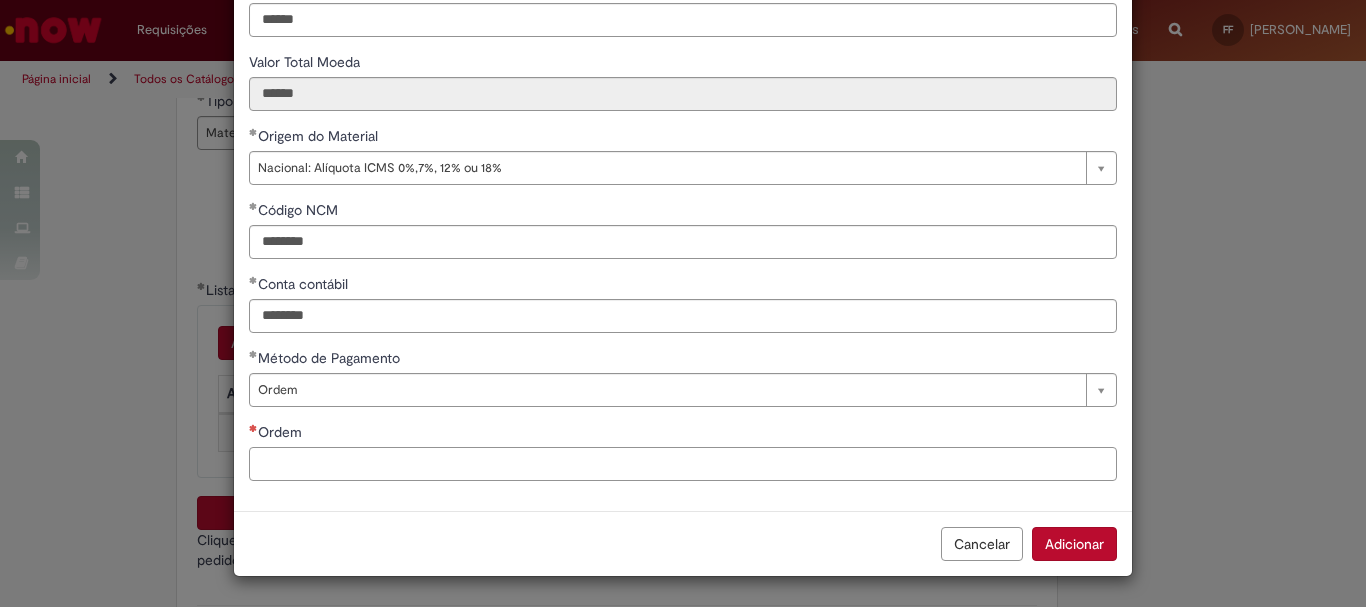 paste on "**********" 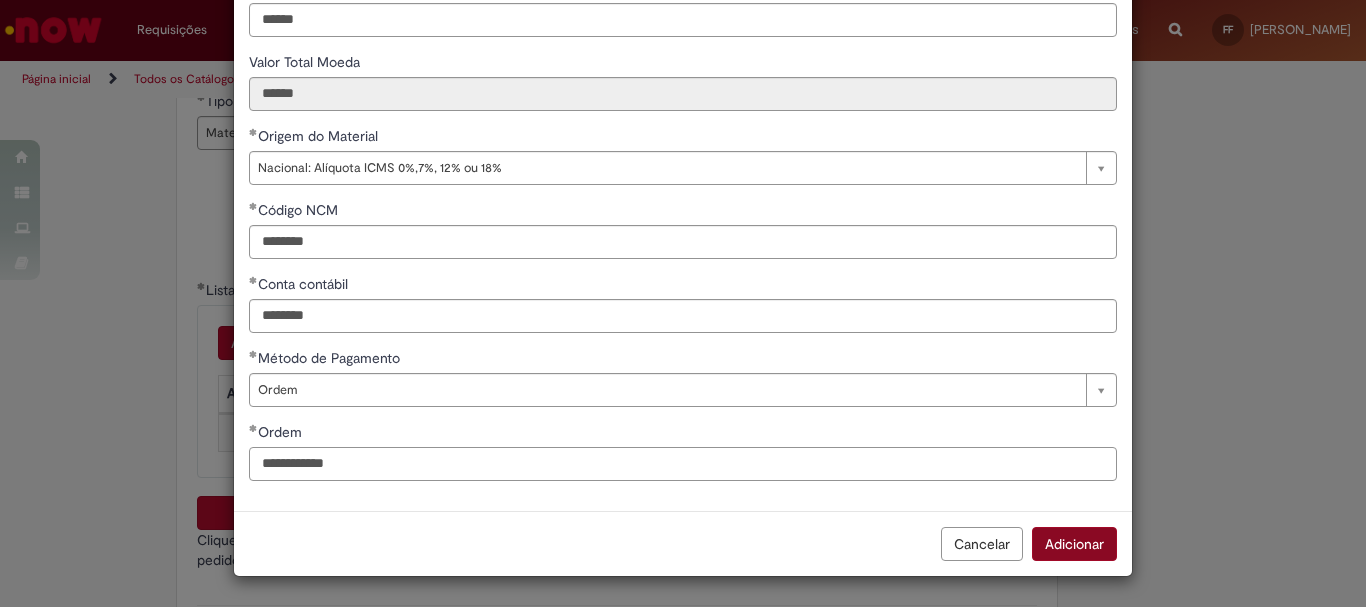 type on "**********" 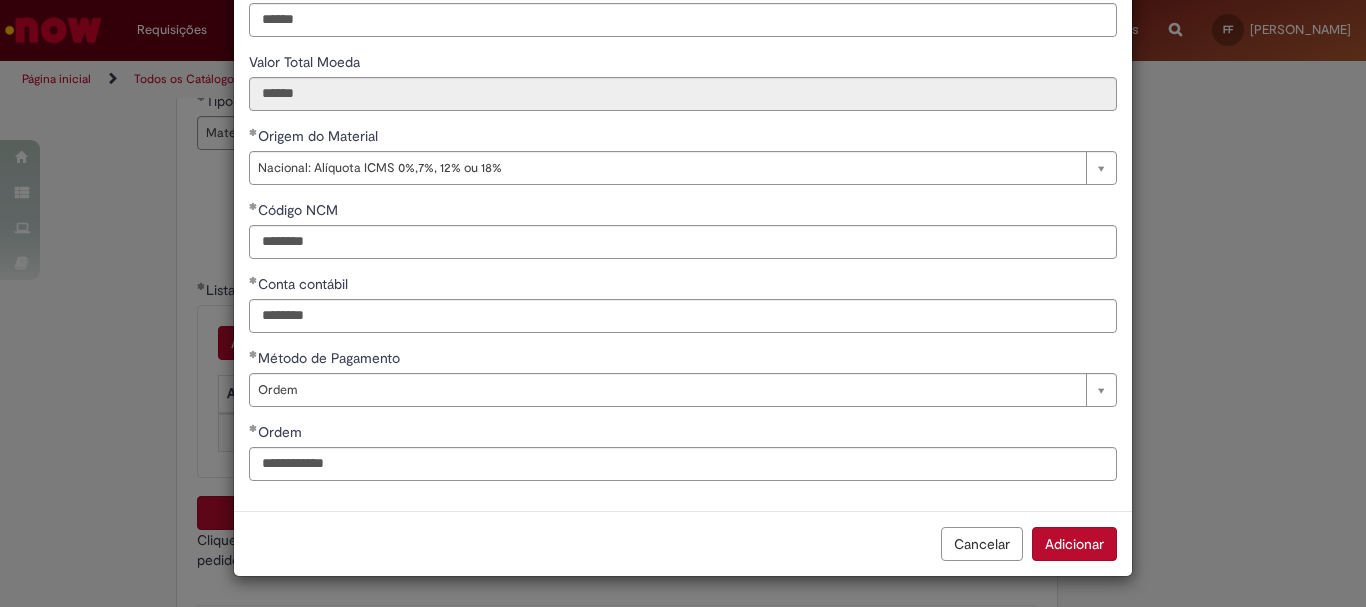 click on "Adicionar" at bounding box center (1074, 544) 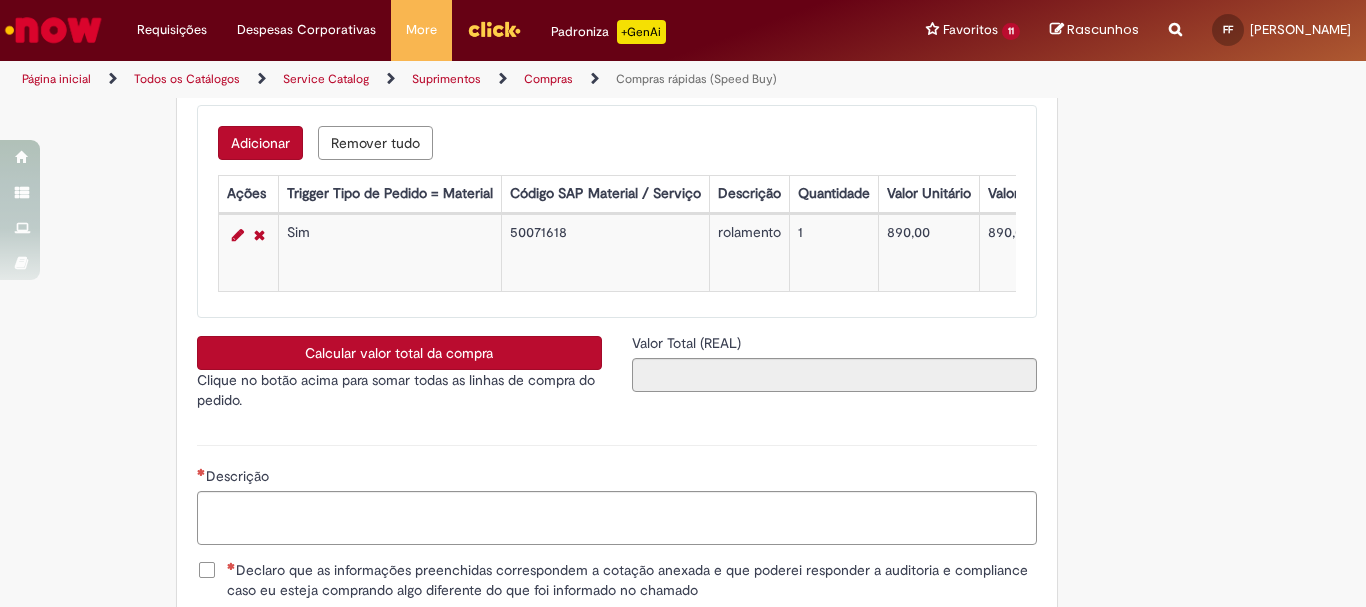scroll, scrollTop: 3400, scrollLeft: 0, axis: vertical 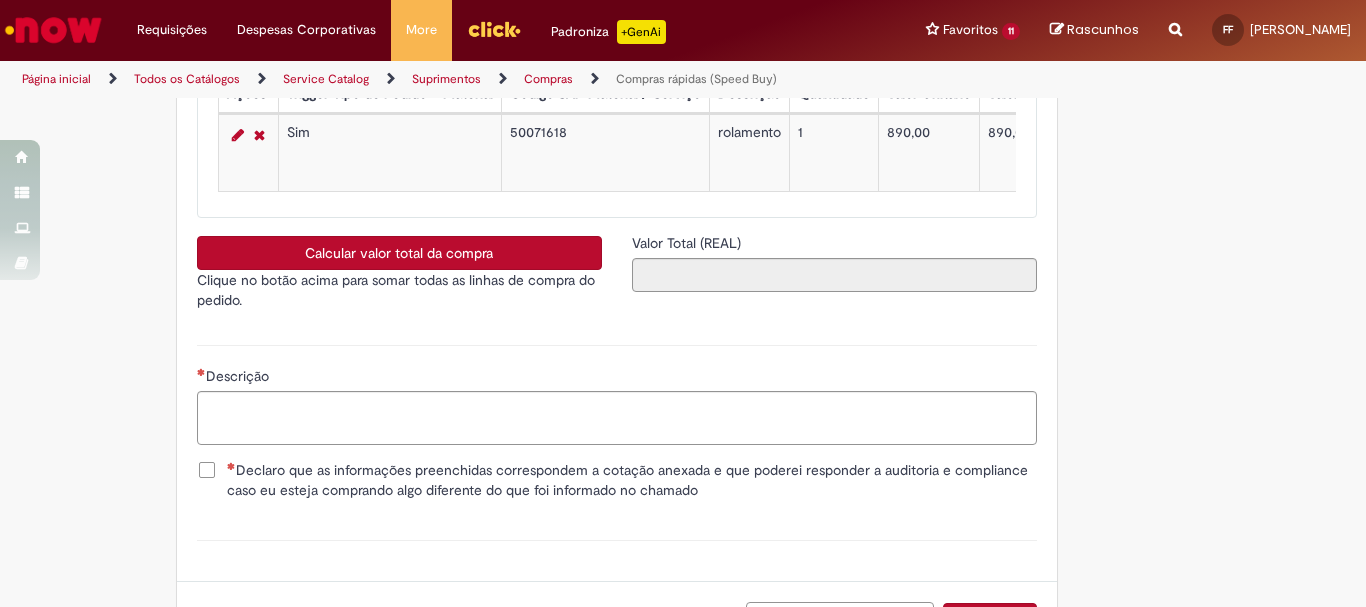 click on "Calcular valor total da compra" at bounding box center (399, 253) 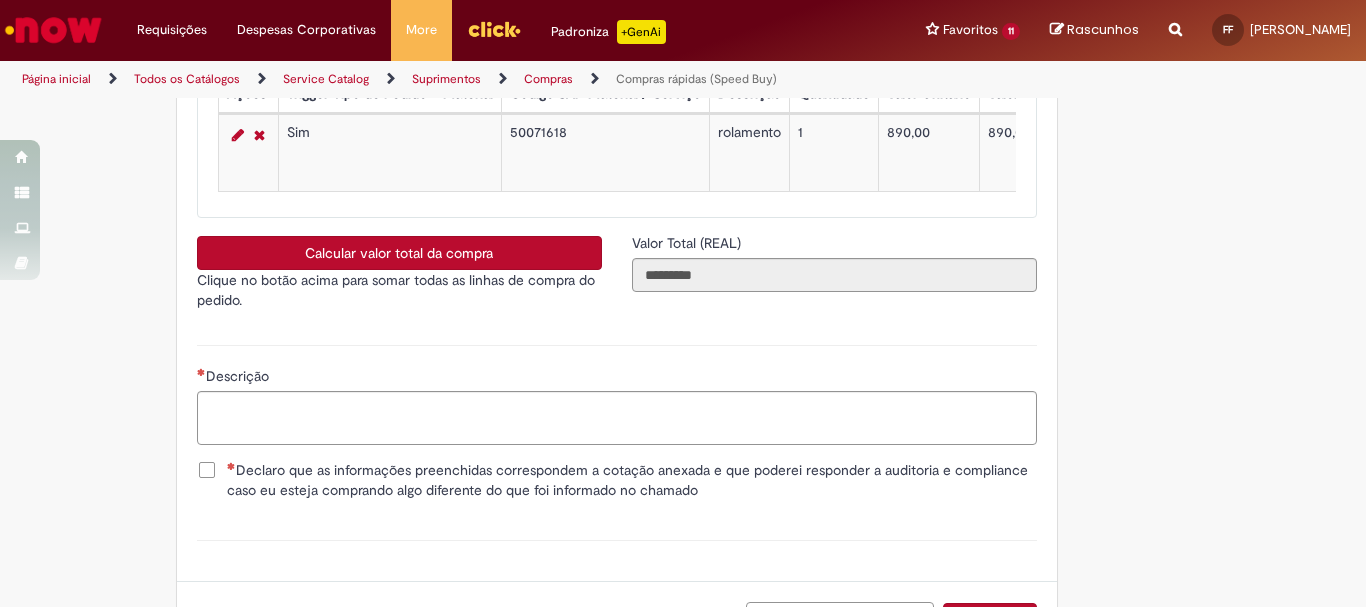 click on "Declaro que as informações preenchidas correspondem a cotação anexada e que poderei responder a auditoria e compliance caso eu esteja comprando algo diferente do que foi informado no chamado" at bounding box center (632, 480) 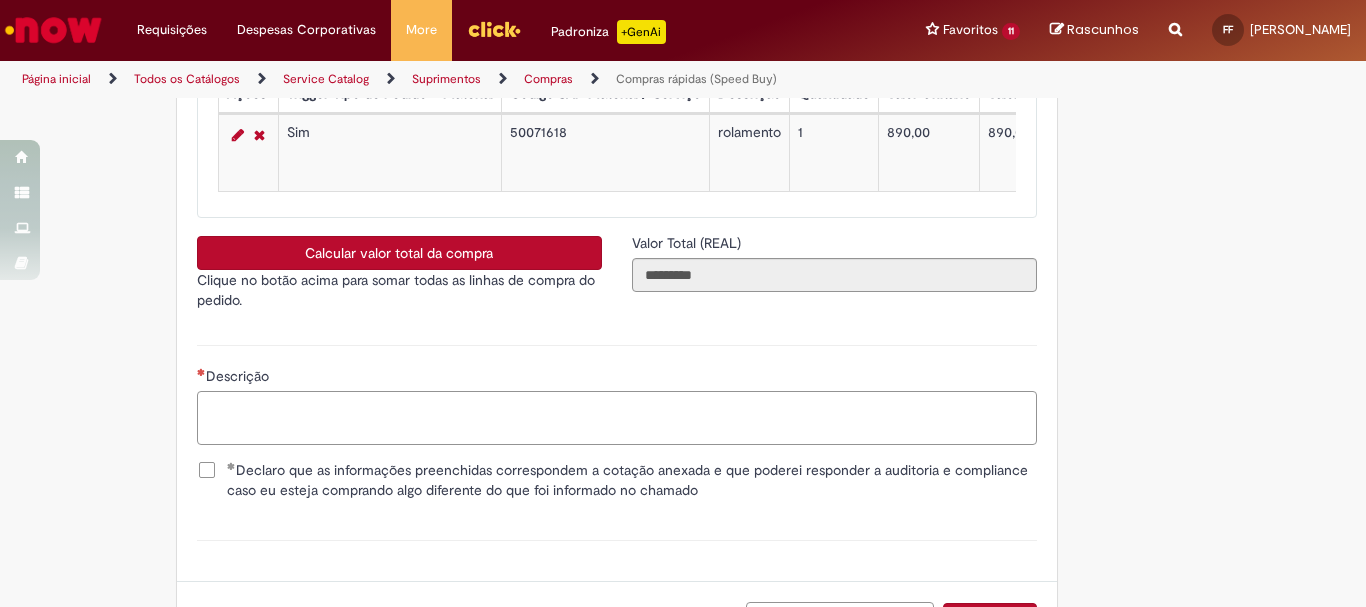 click on "Descrição" at bounding box center (617, 418) 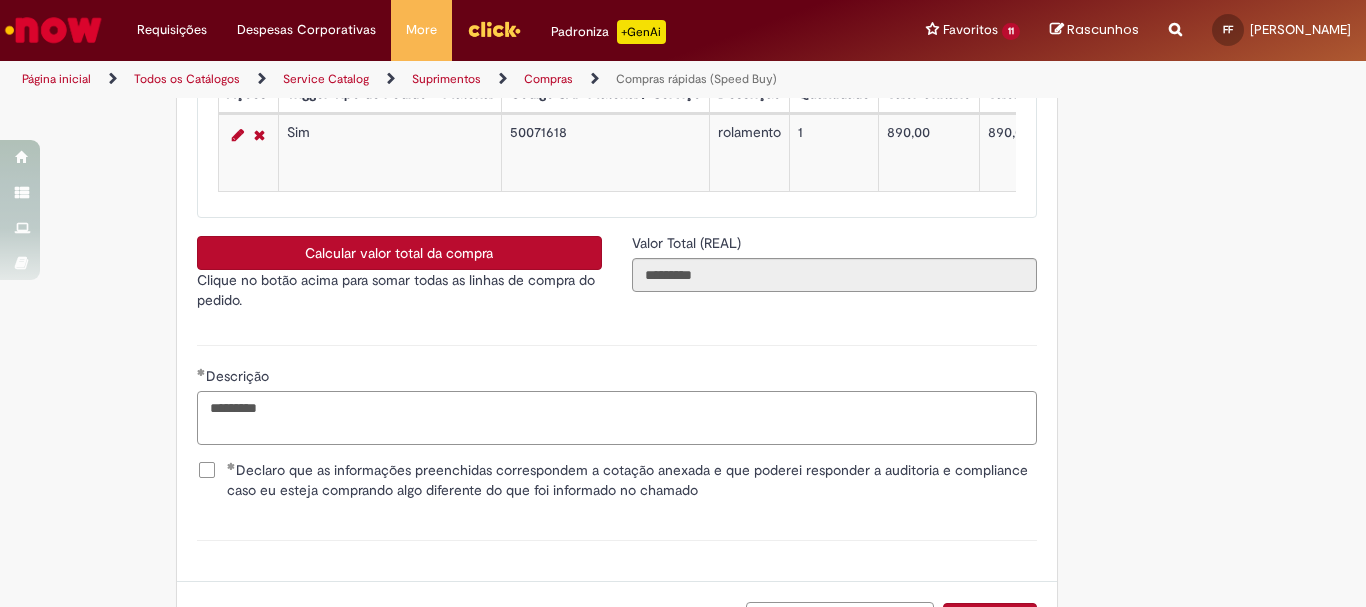 scroll, scrollTop: 3576, scrollLeft: 0, axis: vertical 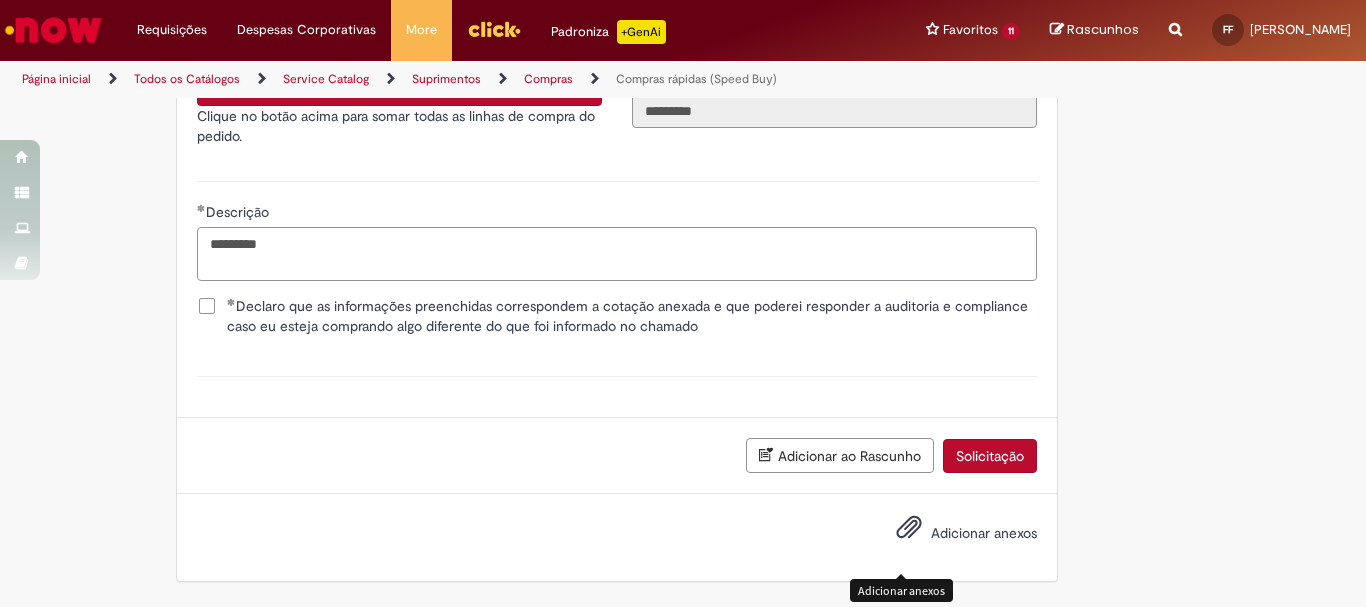 type on "*********" 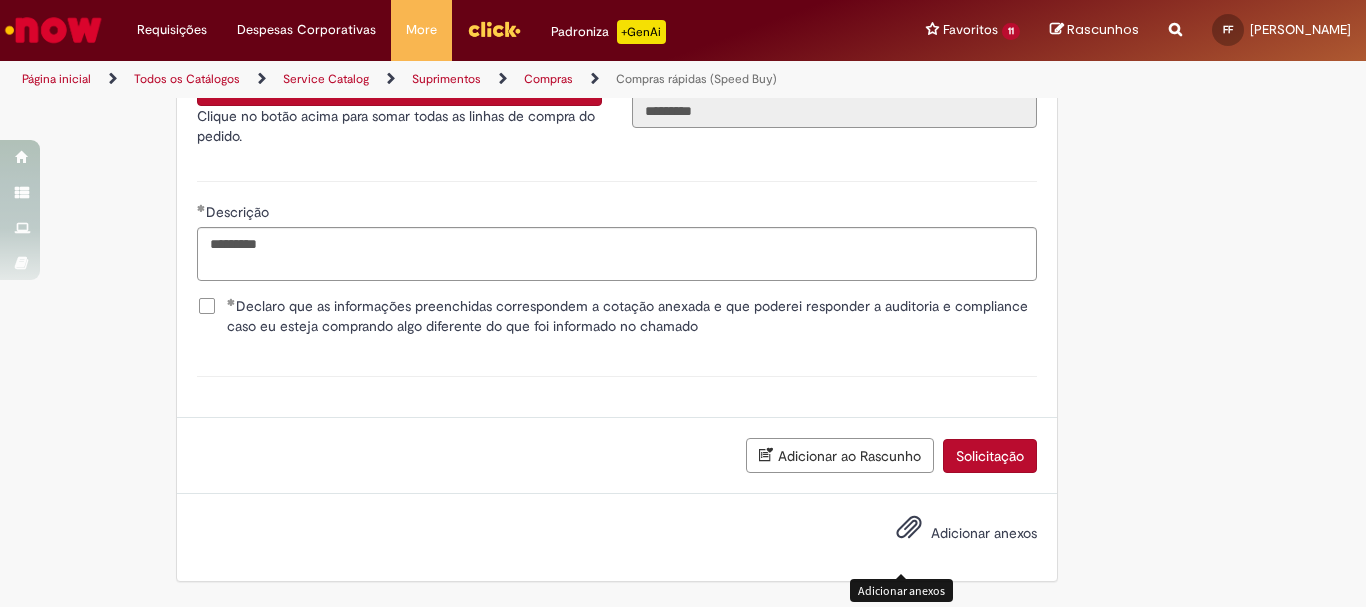 click at bounding box center [909, 528] 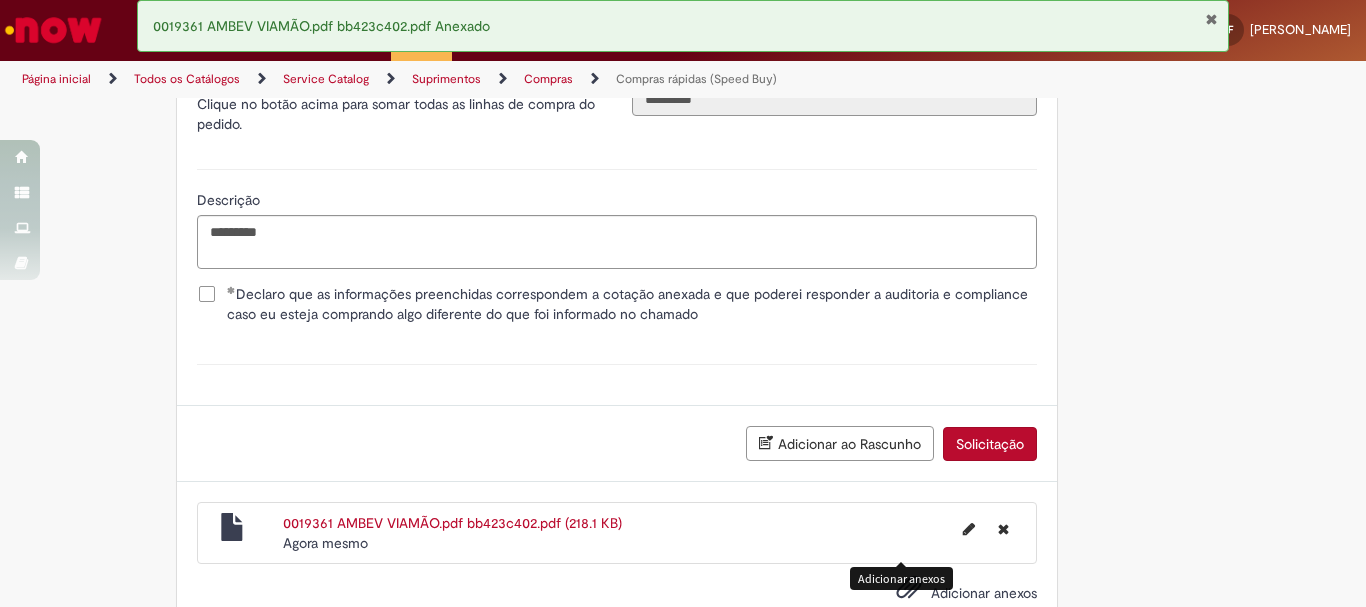 click on "Solicitação" at bounding box center [990, 444] 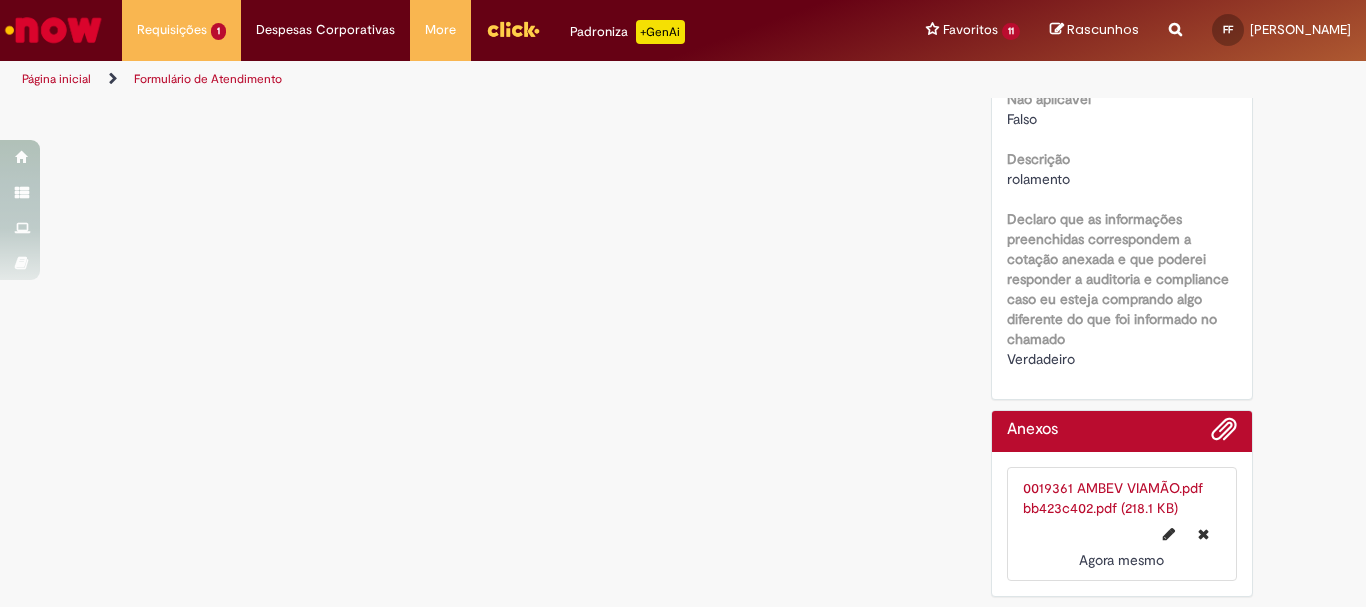 scroll, scrollTop: 0, scrollLeft: 0, axis: both 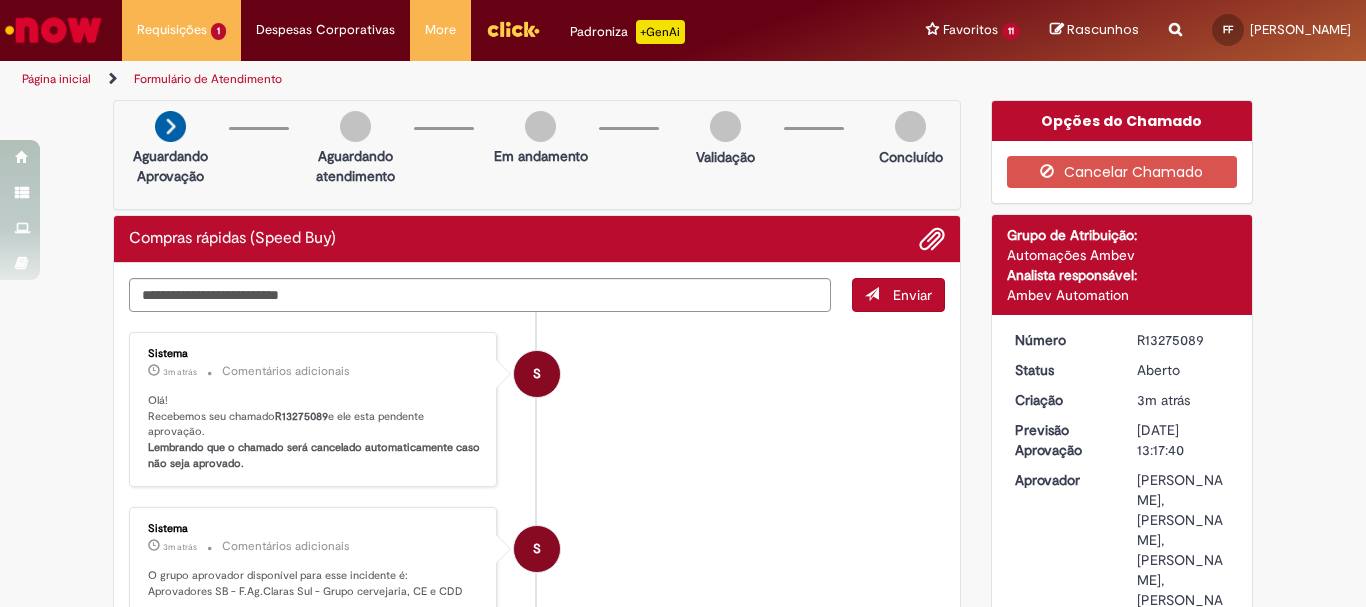 click on "R13275089" at bounding box center [301, 416] 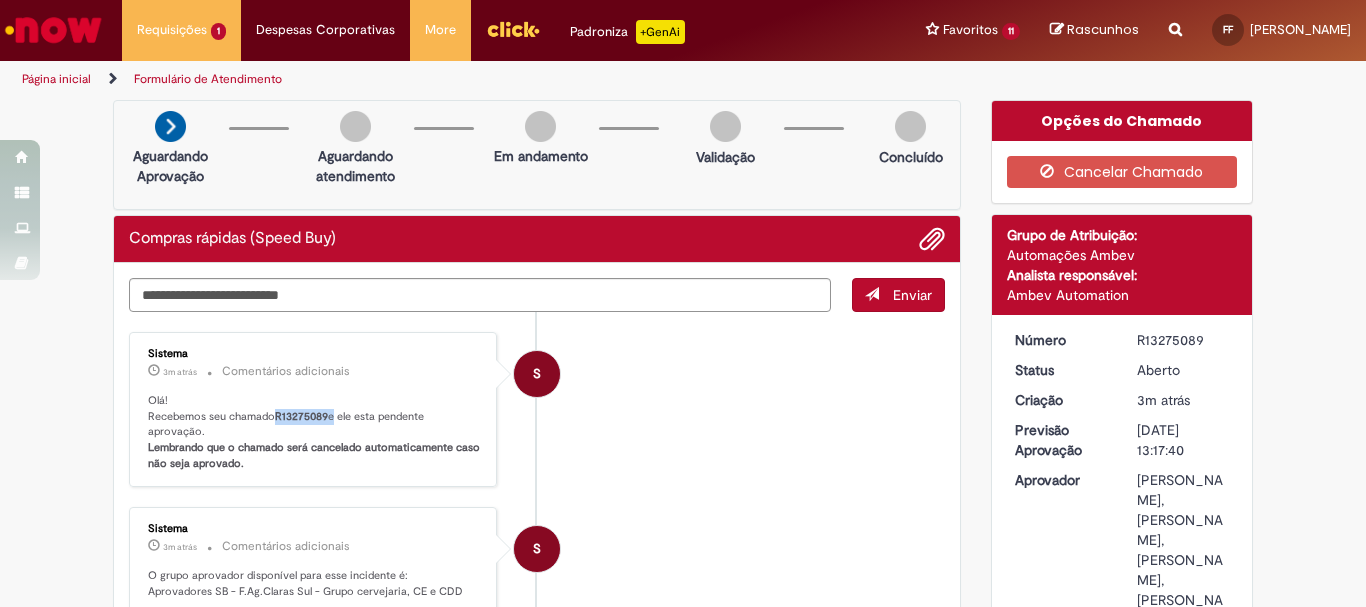 copy on "R13275089" 